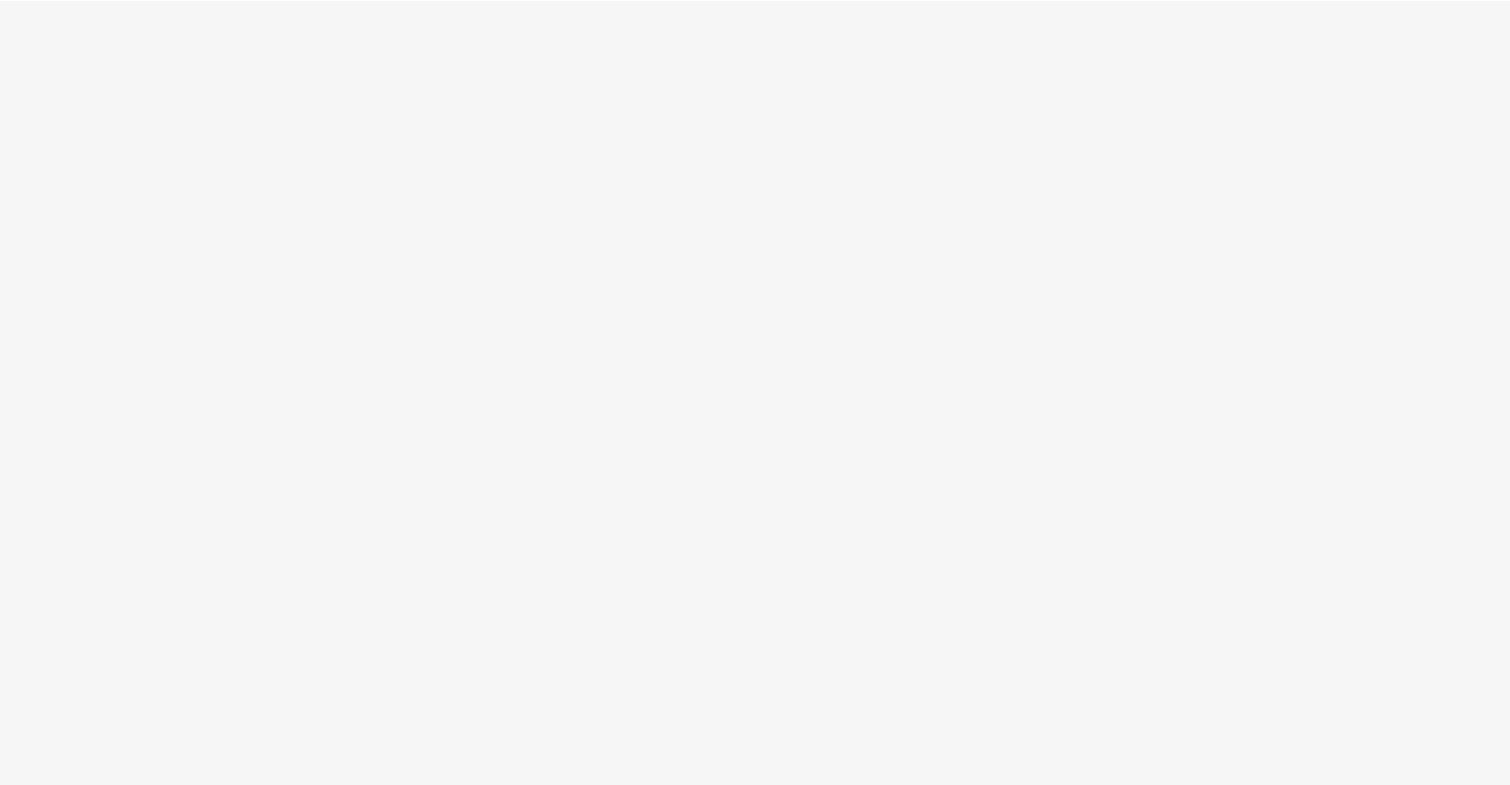 scroll, scrollTop: 0, scrollLeft: 0, axis: both 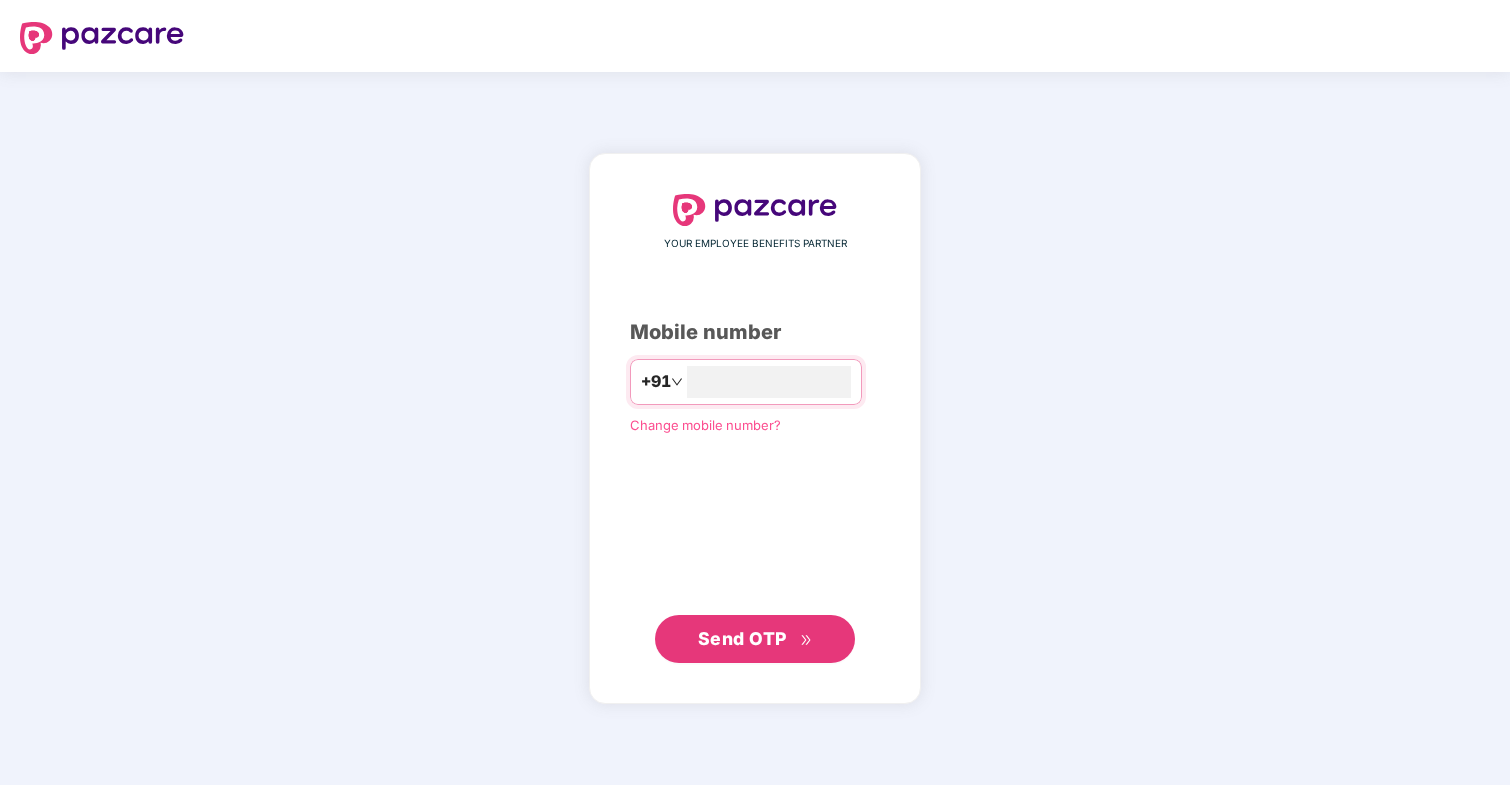 type on "**********" 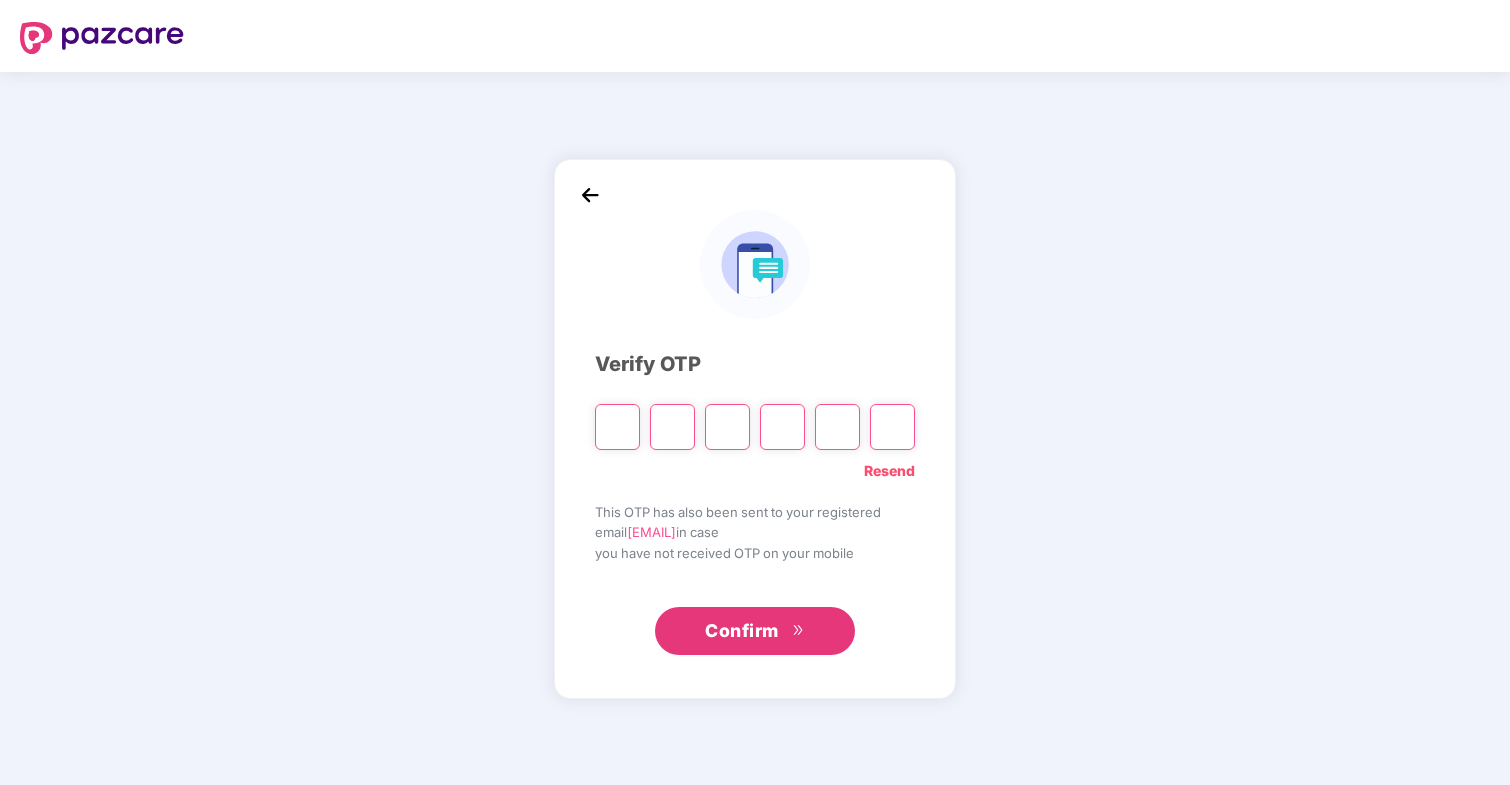 type on "*" 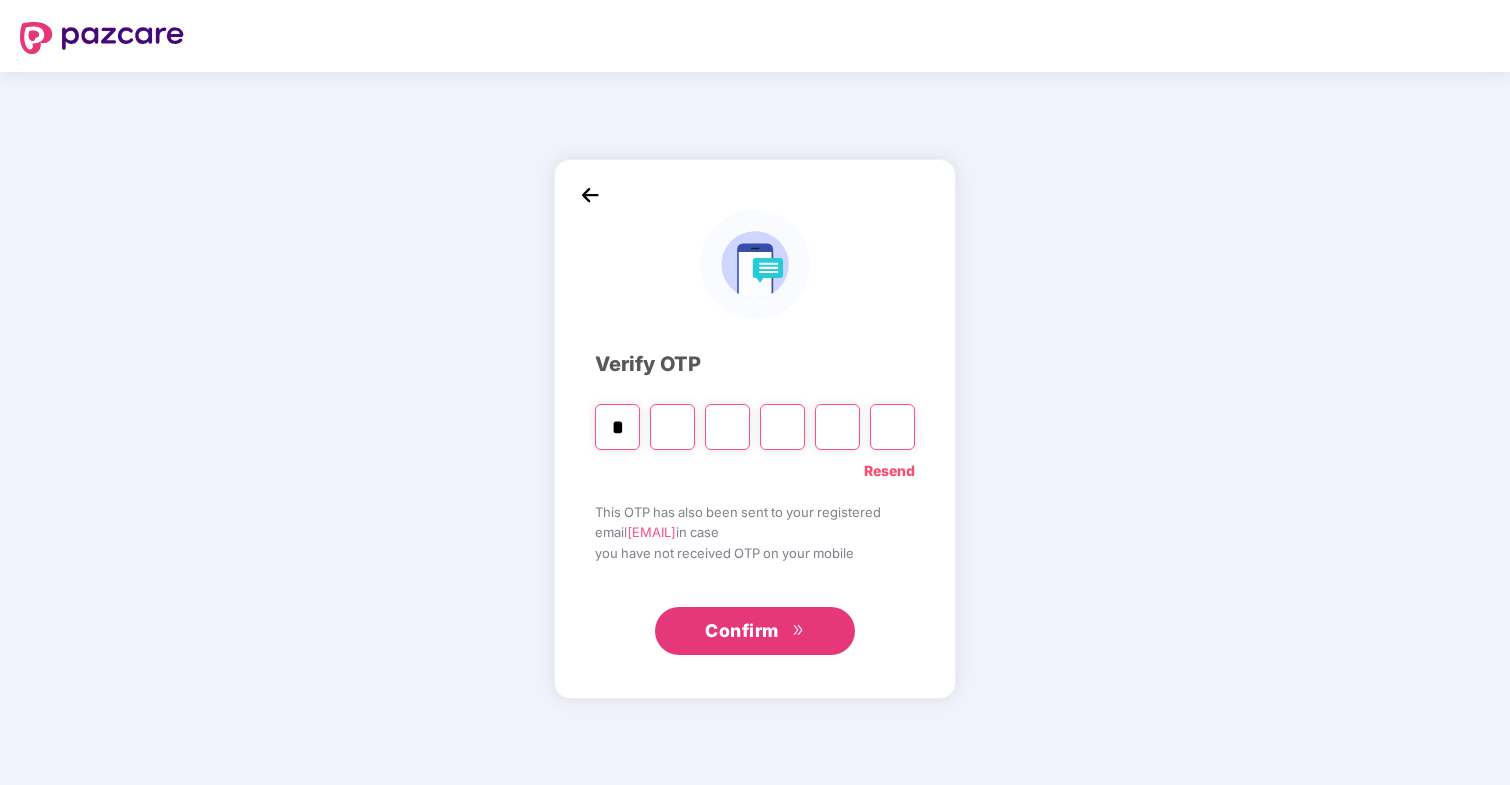 type on "*" 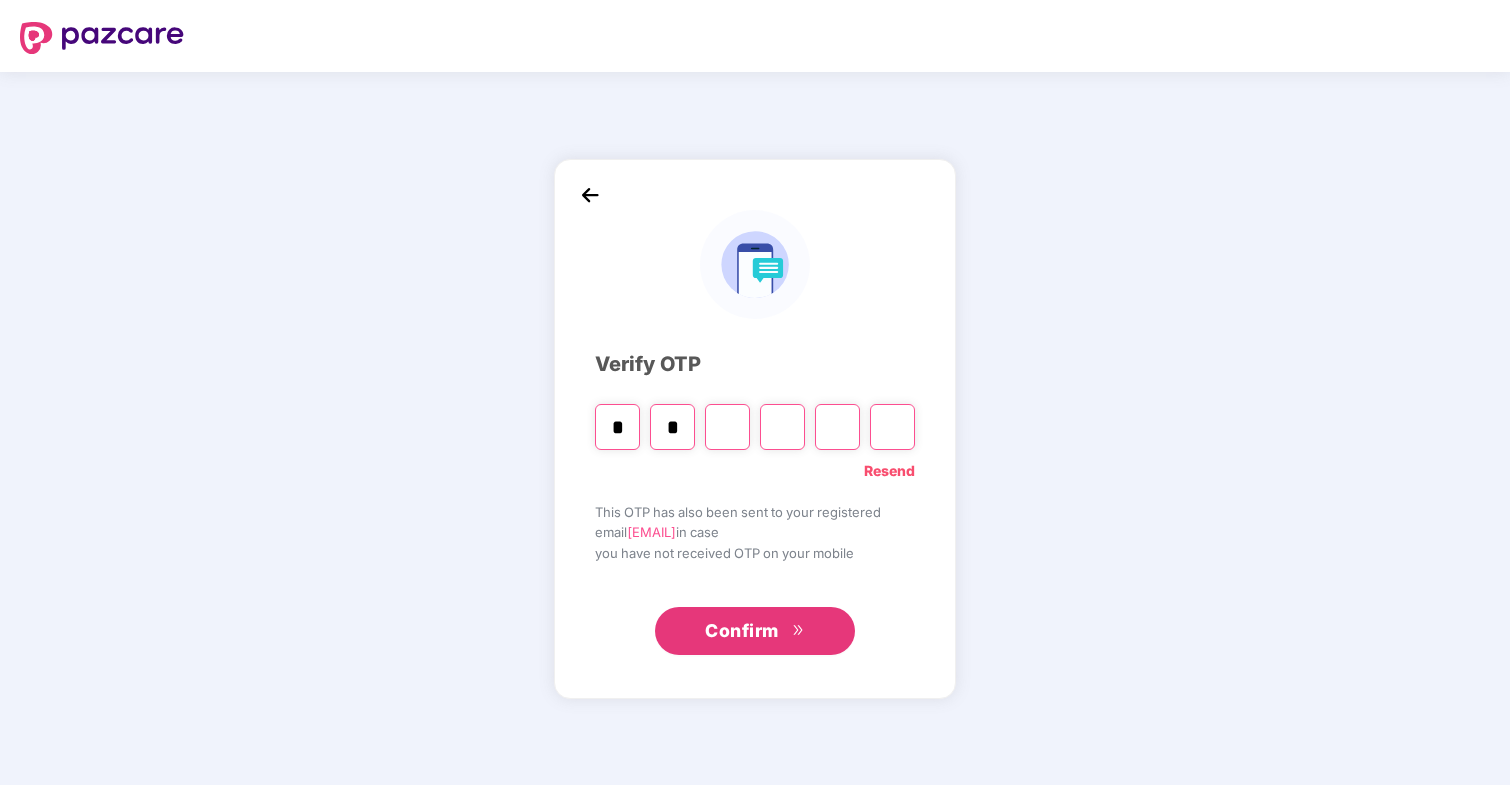 type on "*" 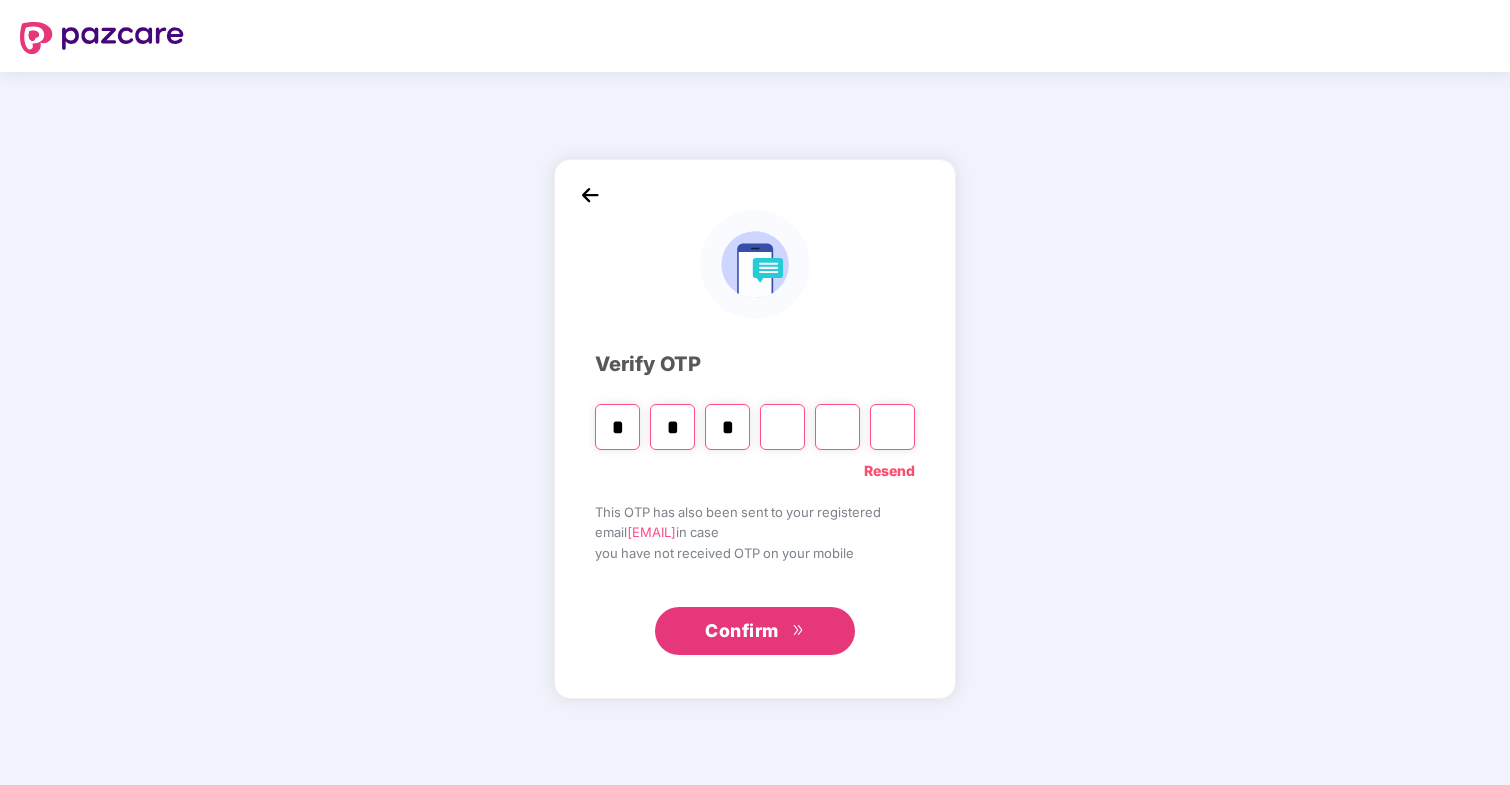 type on "*" 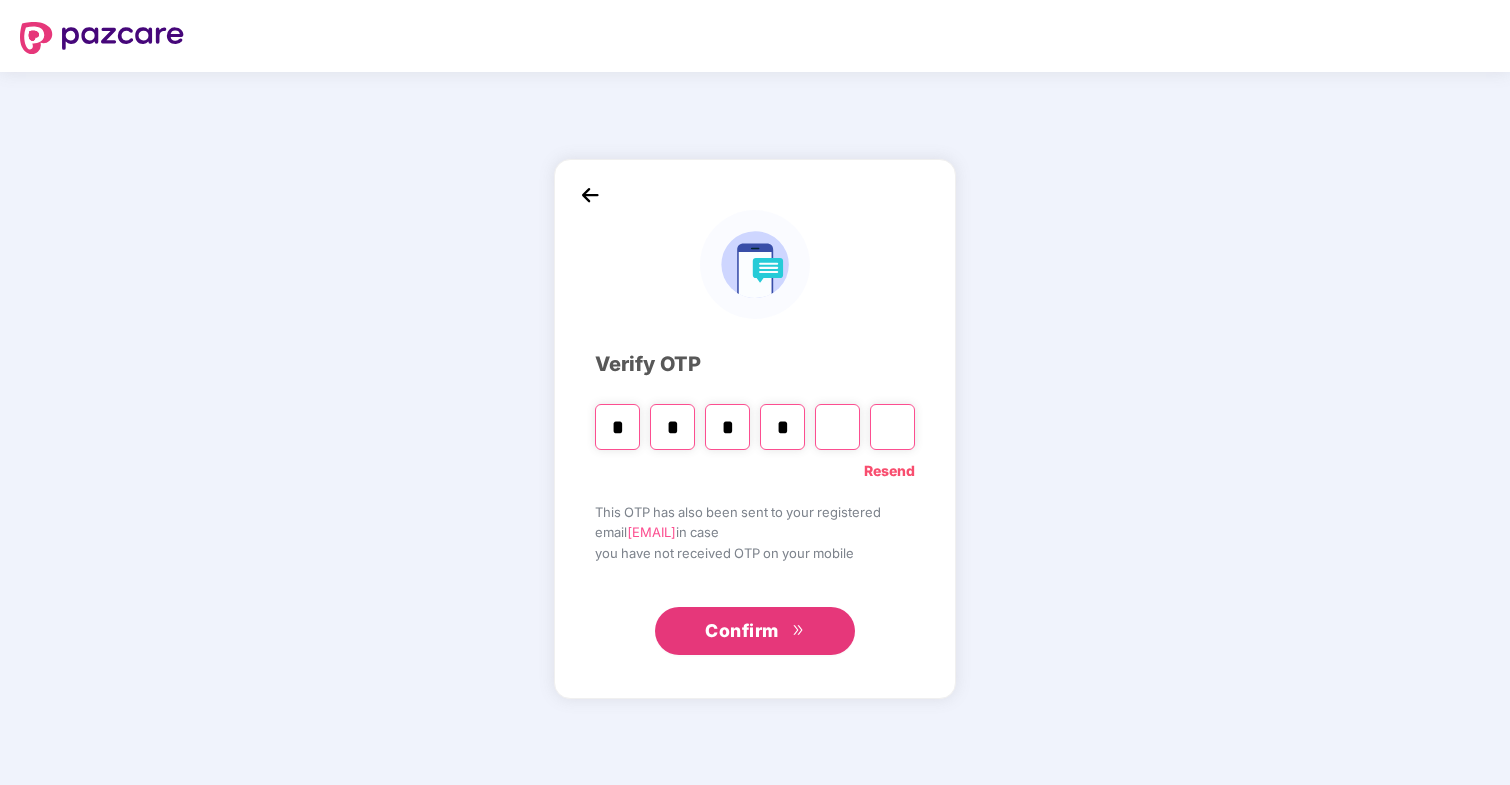 type on "*" 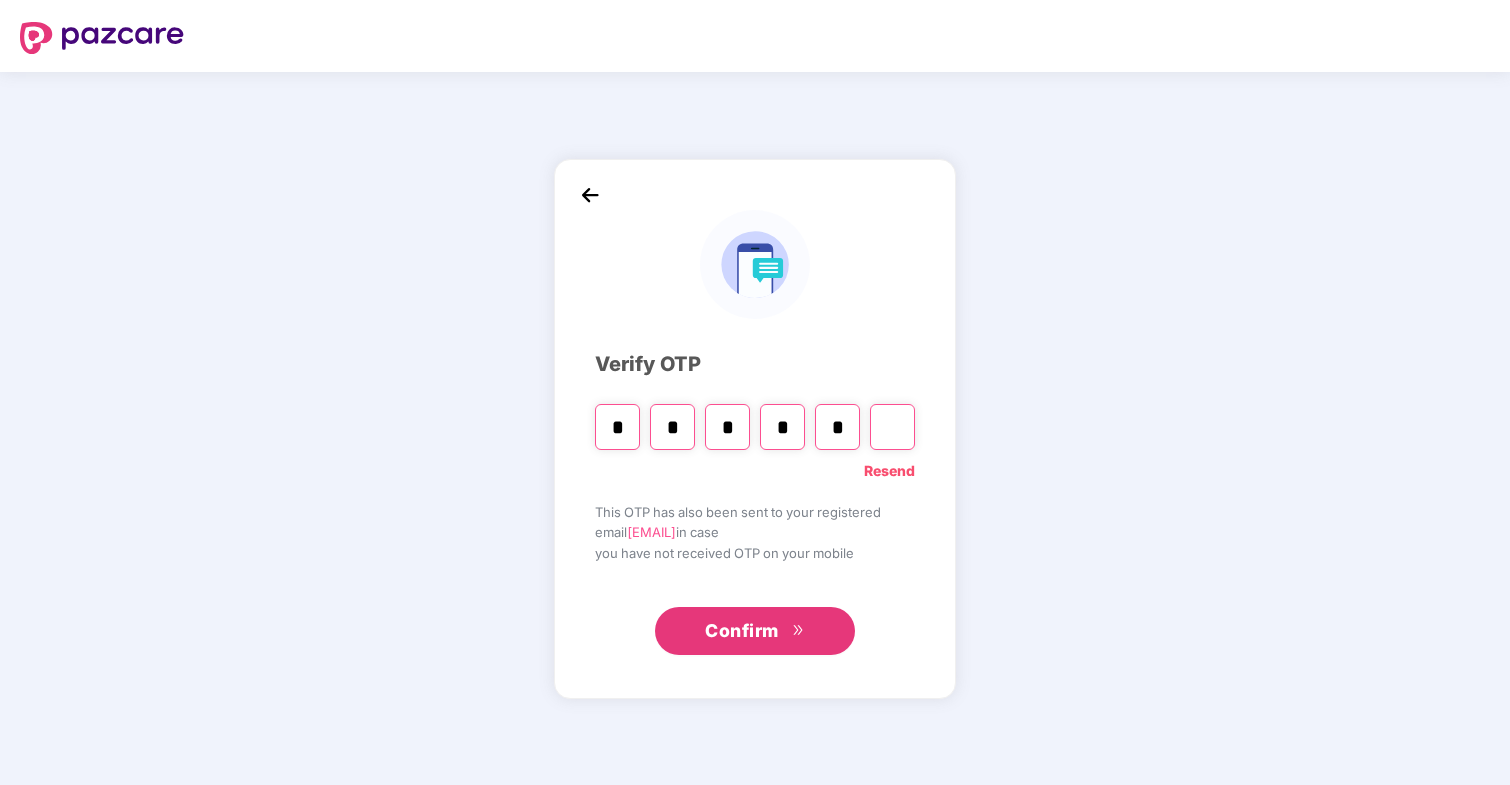 type on "*" 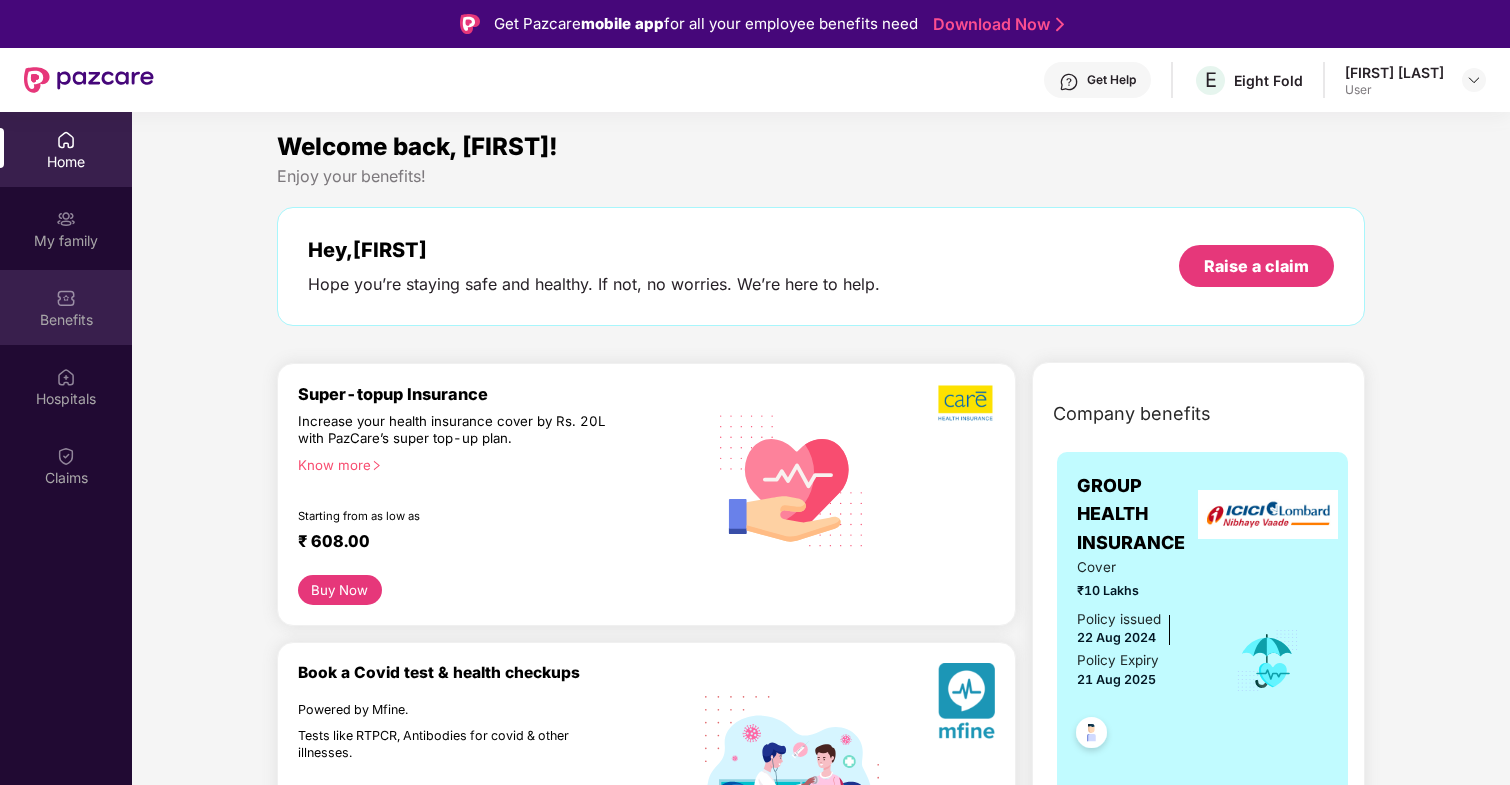 click on "Benefits" at bounding box center [66, 320] 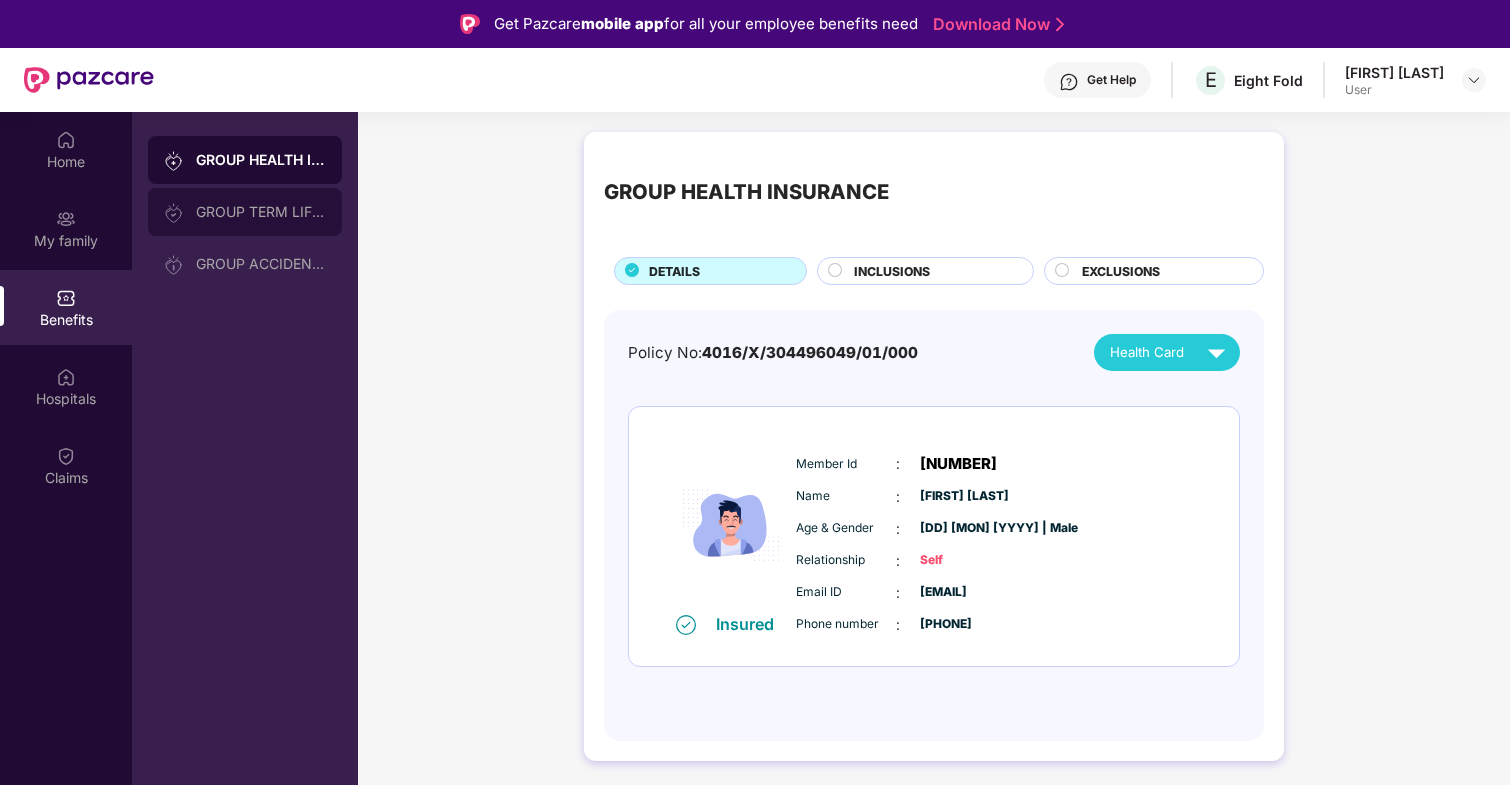 click on "GROUP TERM LIFE INSURANCE" at bounding box center [261, 212] 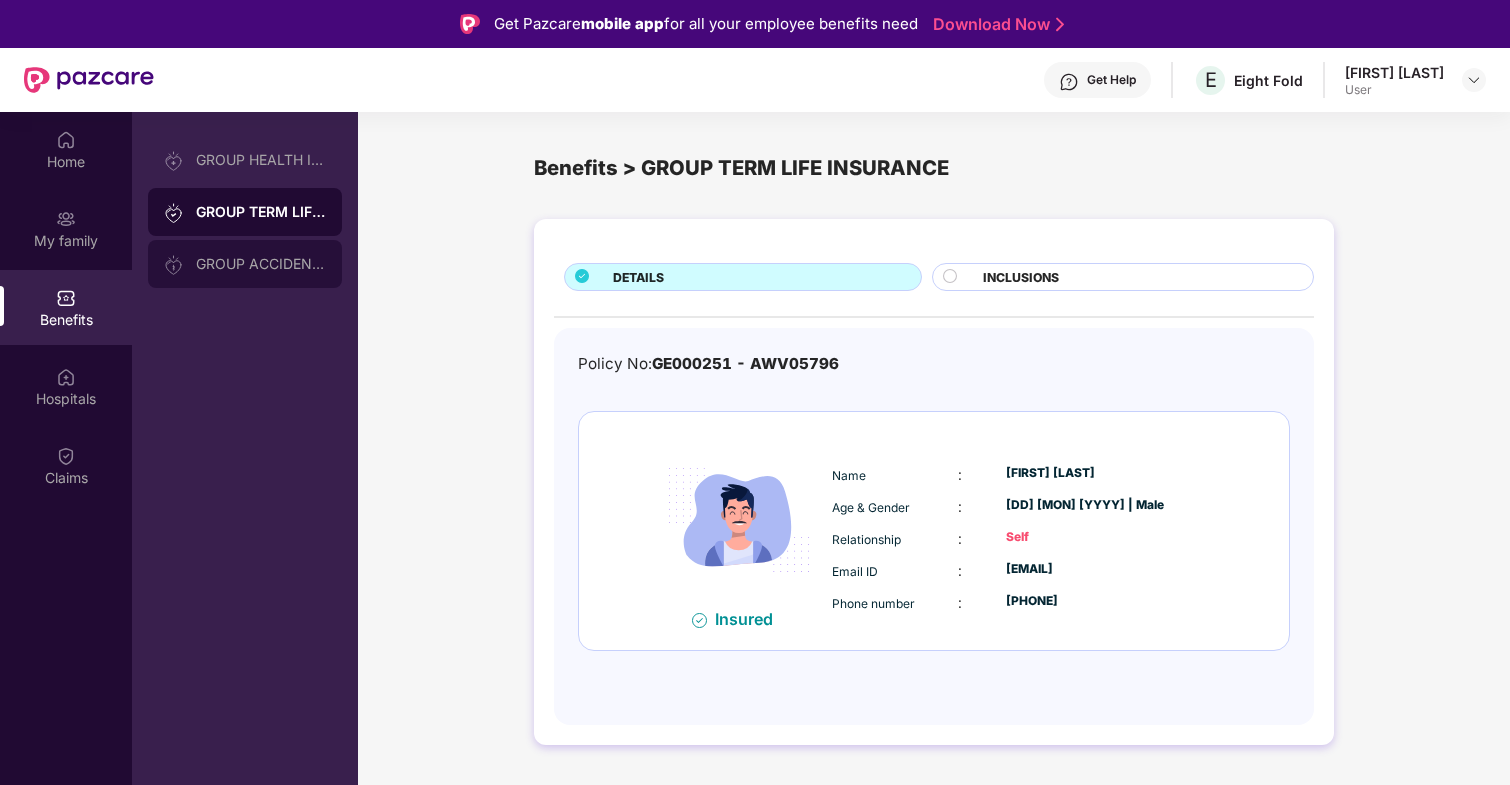 click on "GROUP ACCIDENTAL INSURANCE" at bounding box center [245, 264] 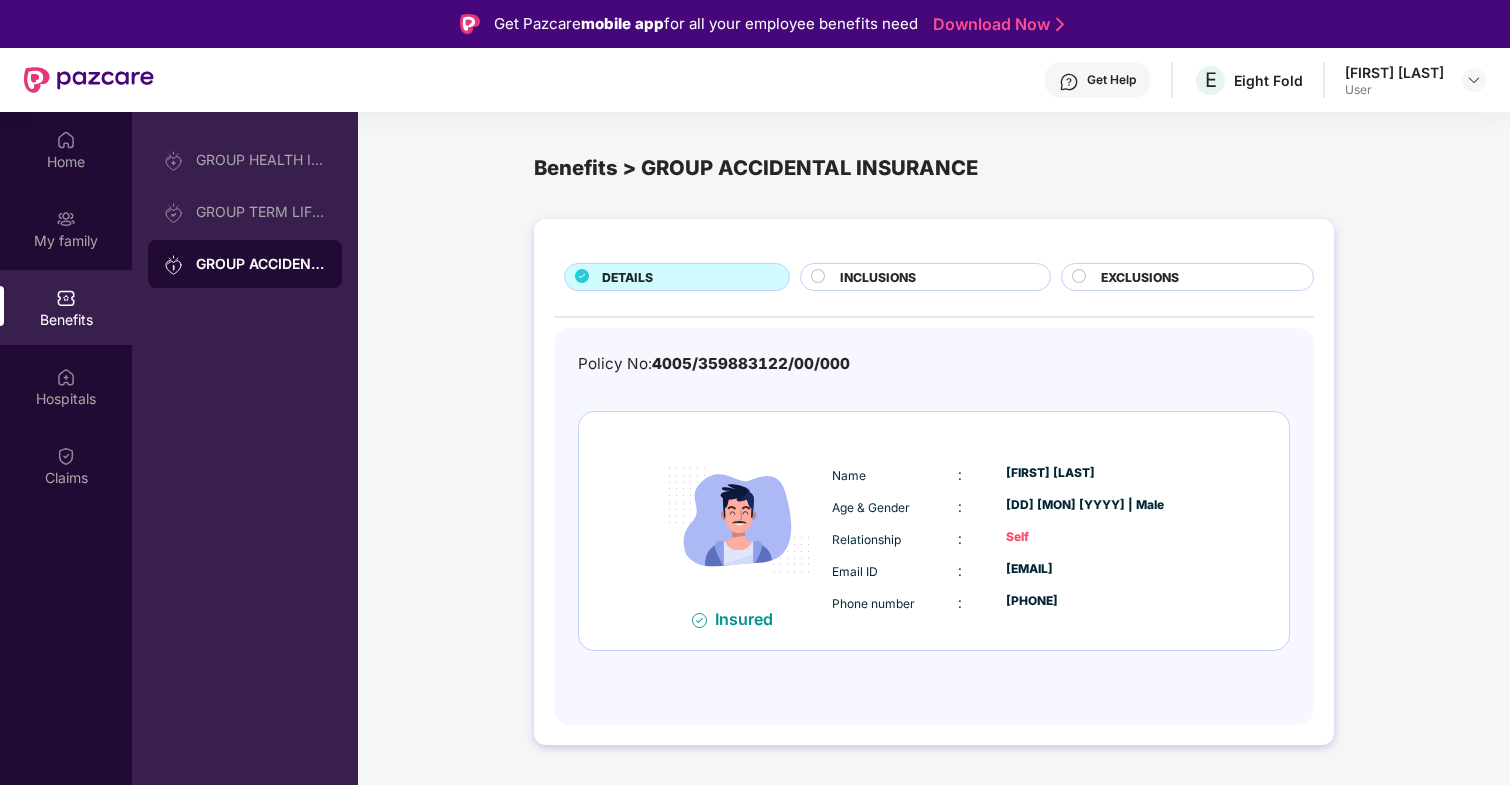 click on "INCLUSIONS" at bounding box center (935, 279) 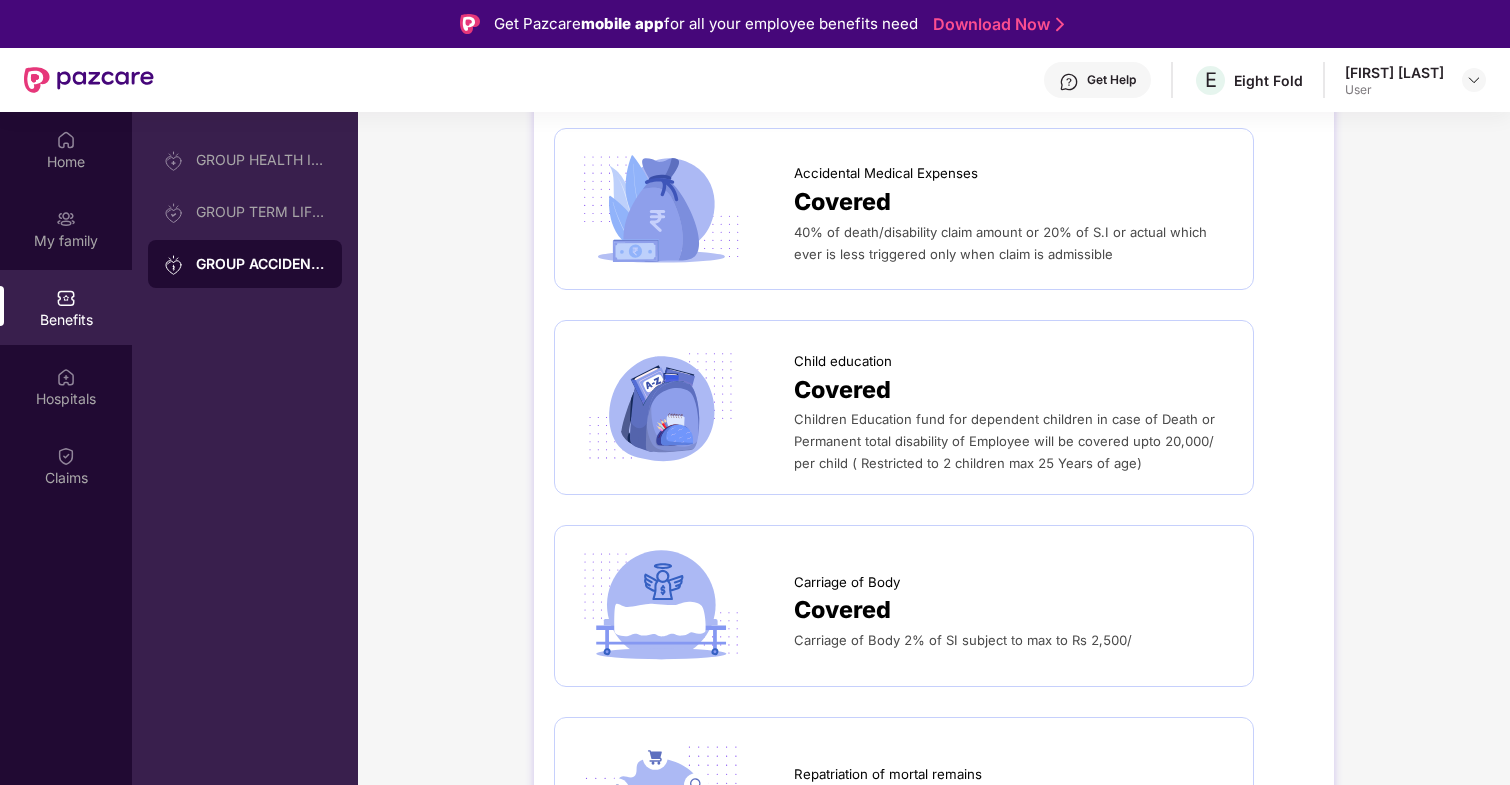scroll, scrollTop: 1057, scrollLeft: 0, axis: vertical 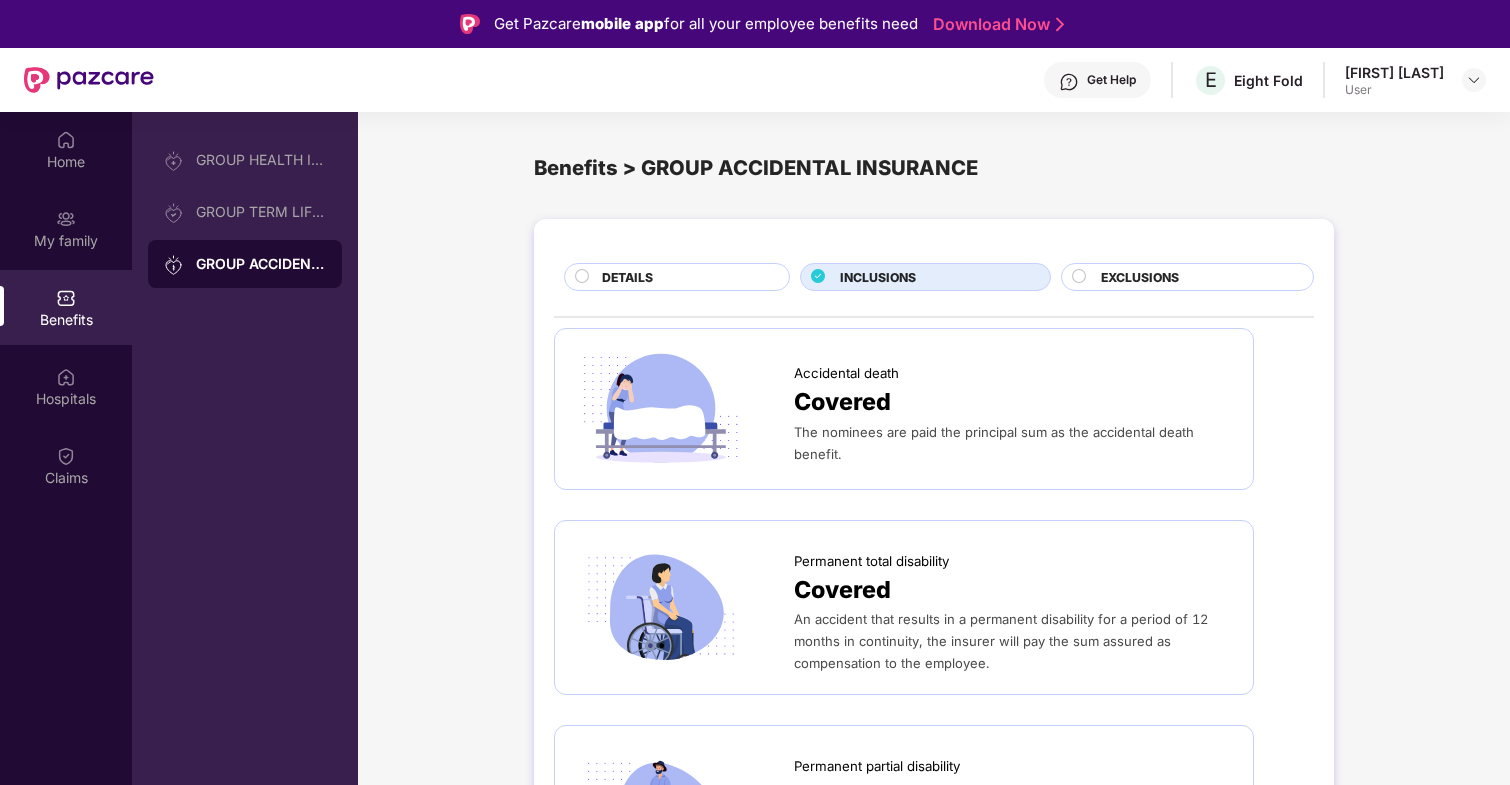 click on "EXCLUSIONS" at bounding box center (1197, 279) 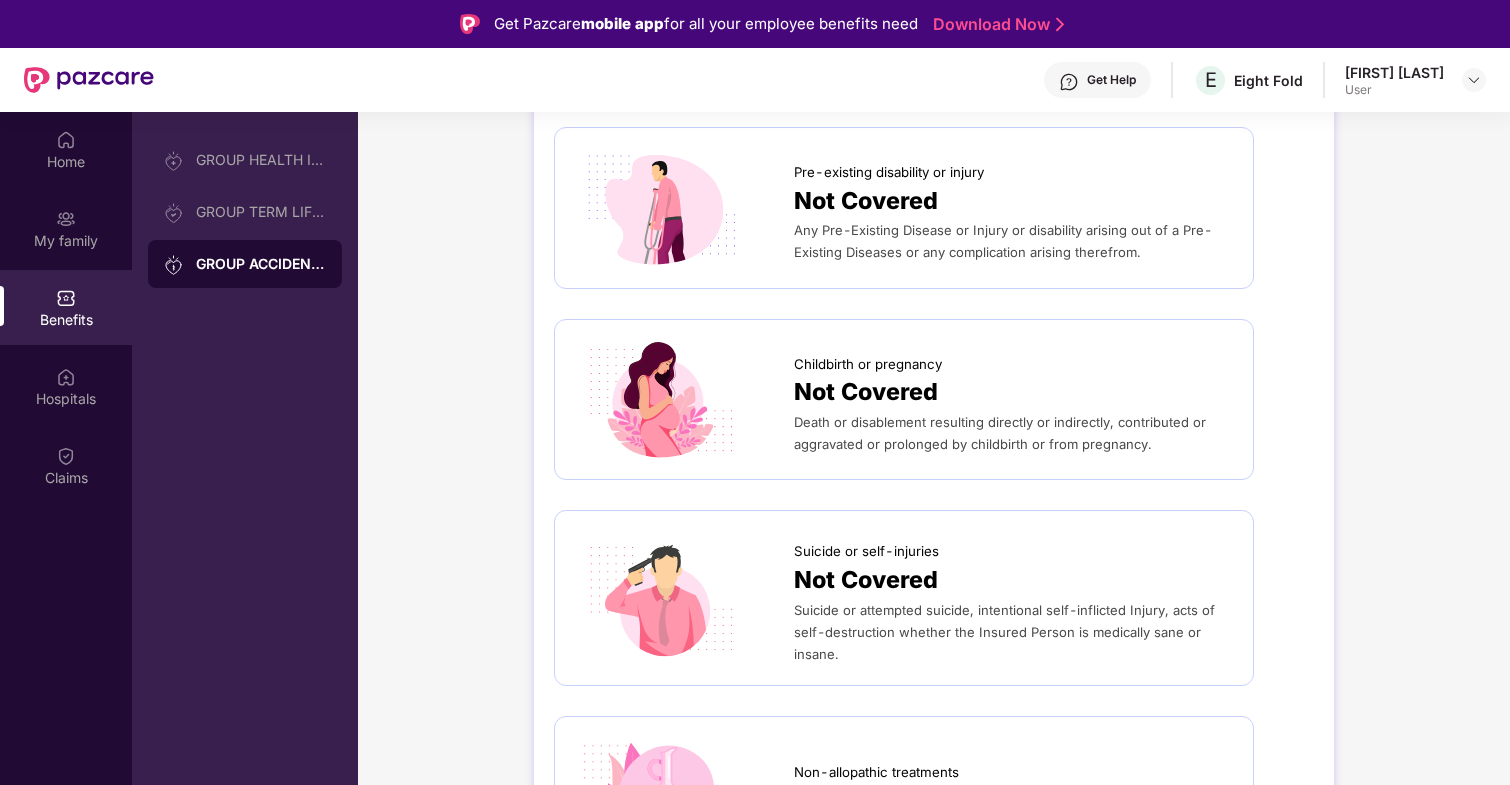 scroll, scrollTop: 0, scrollLeft: 0, axis: both 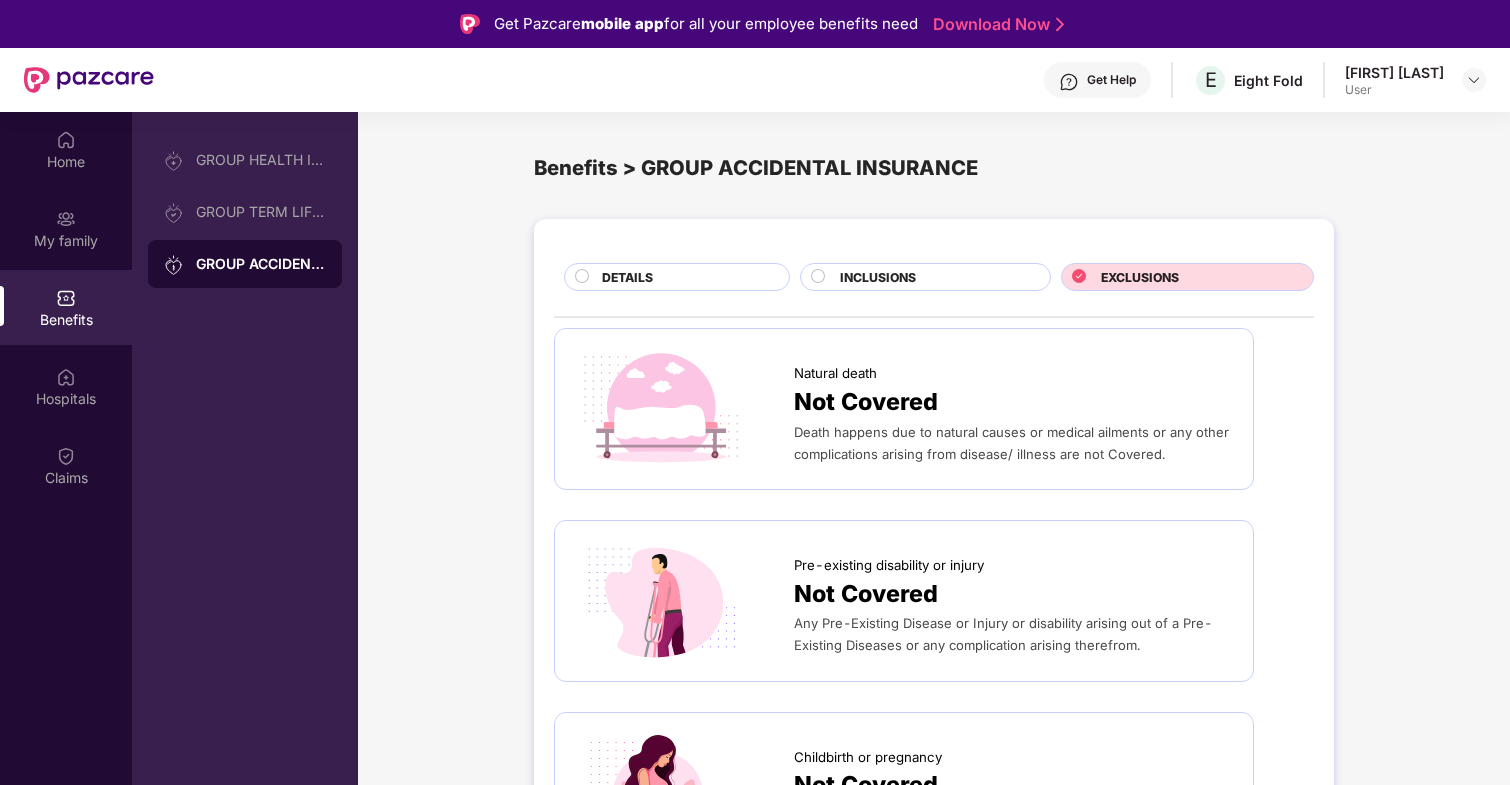 click on "DETAILS" at bounding box center [685, 279] 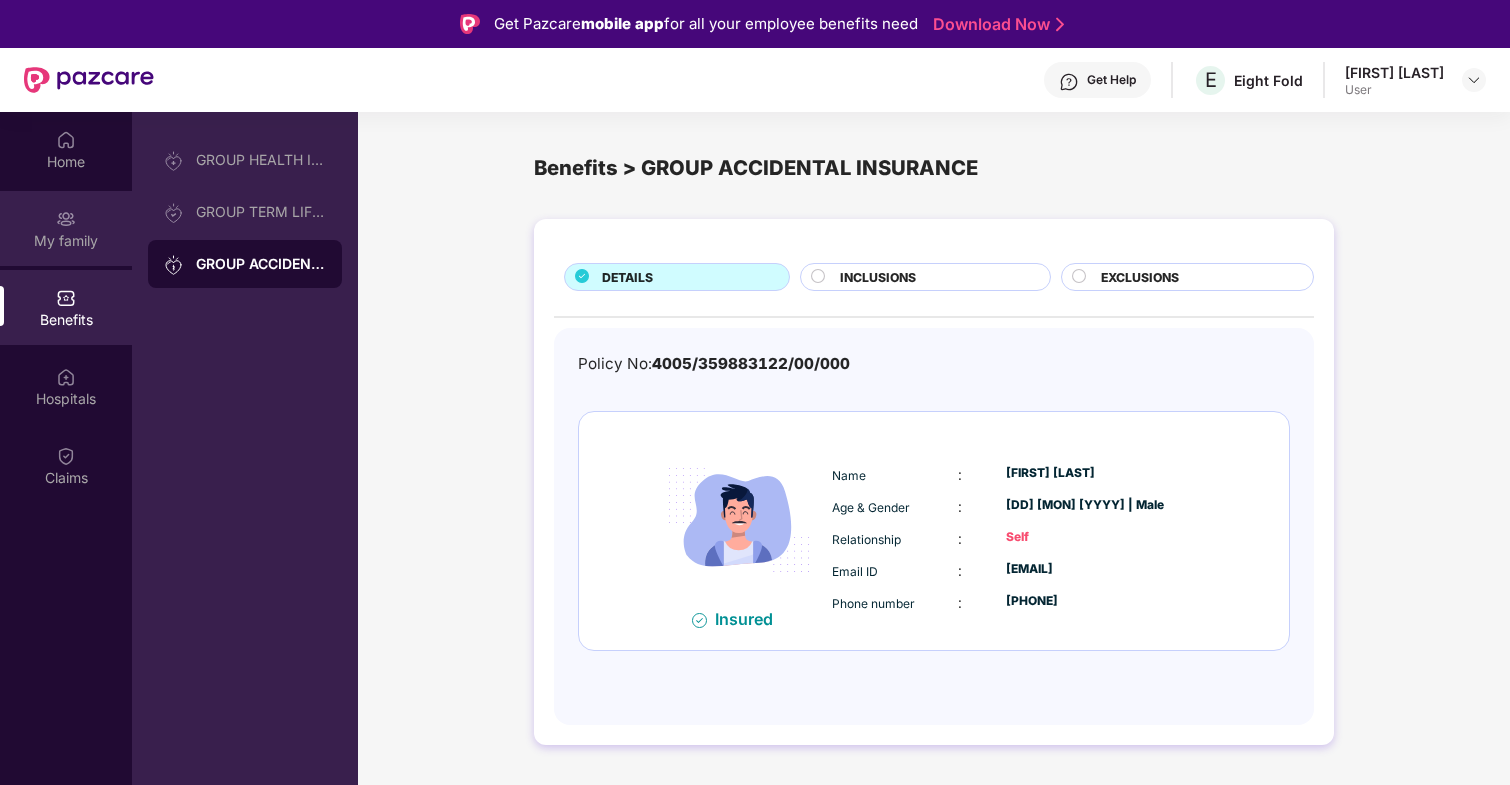 click on "My family" at bounding box center (66, 241) 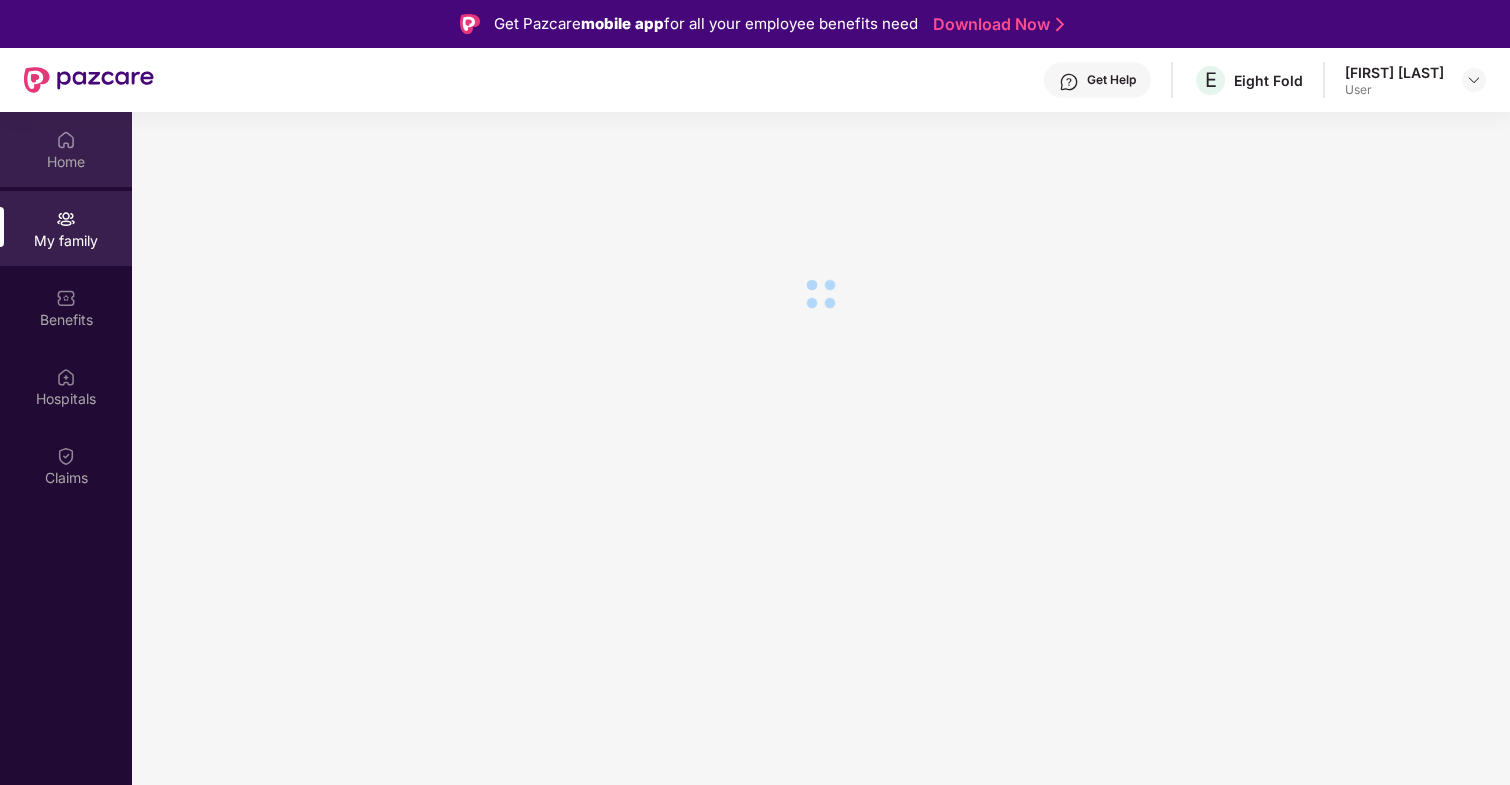 click on "Home" at bounding box center [66, 162] 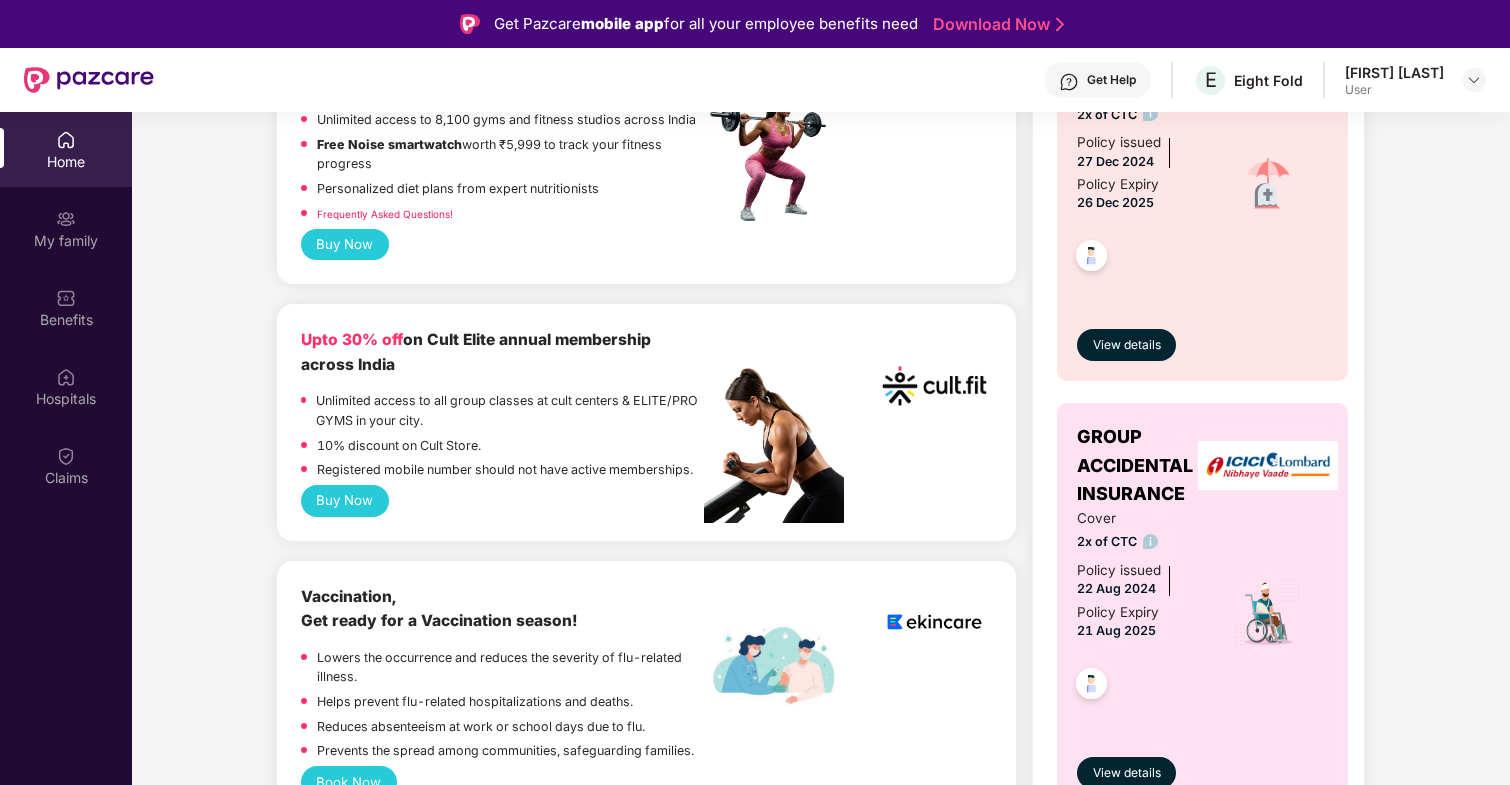 scroll, scrollTop: 899, scrollLeft: 0, axis: vertical 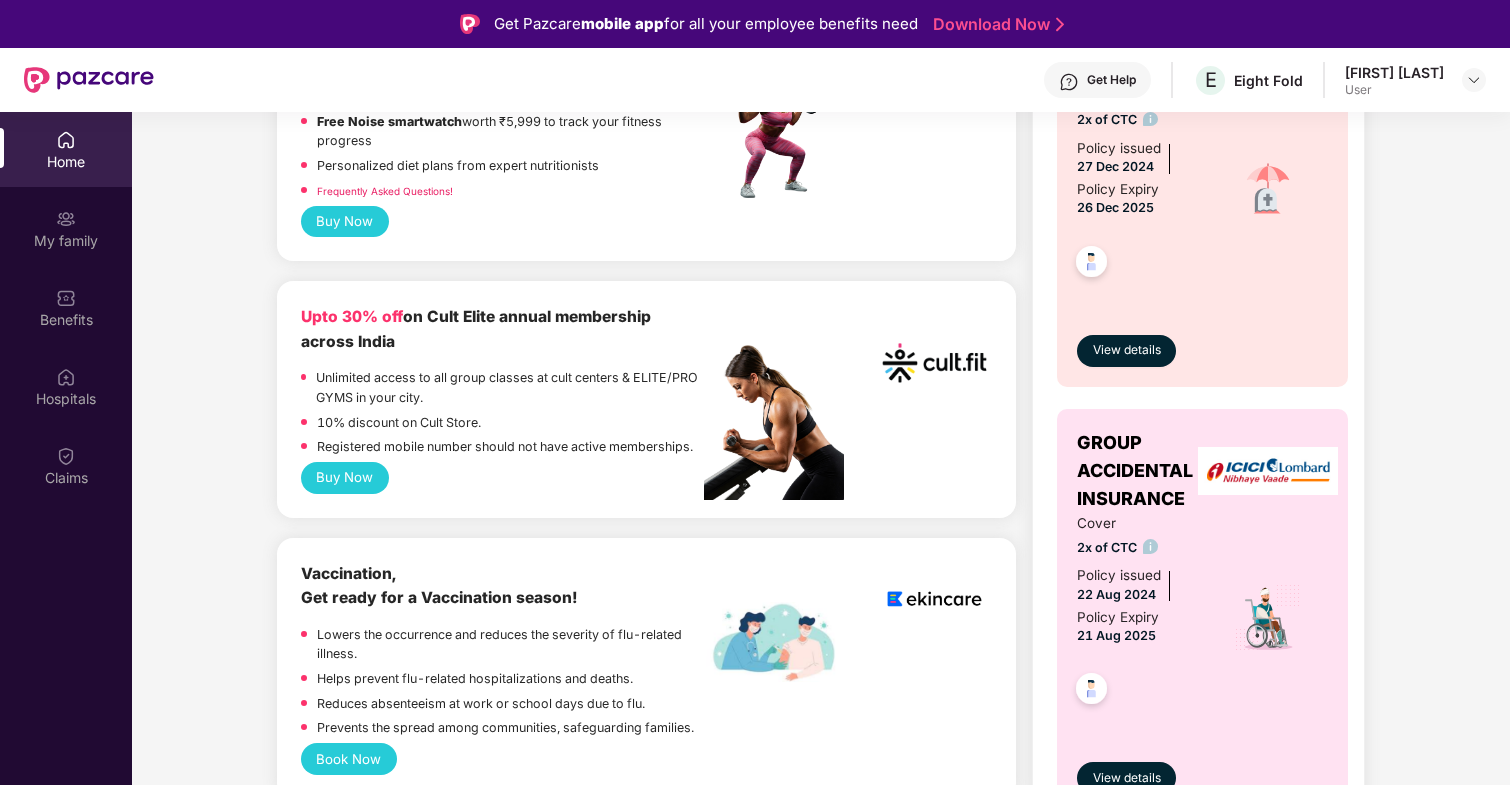 click on "Buy Now" at bounding box center (345, 478) 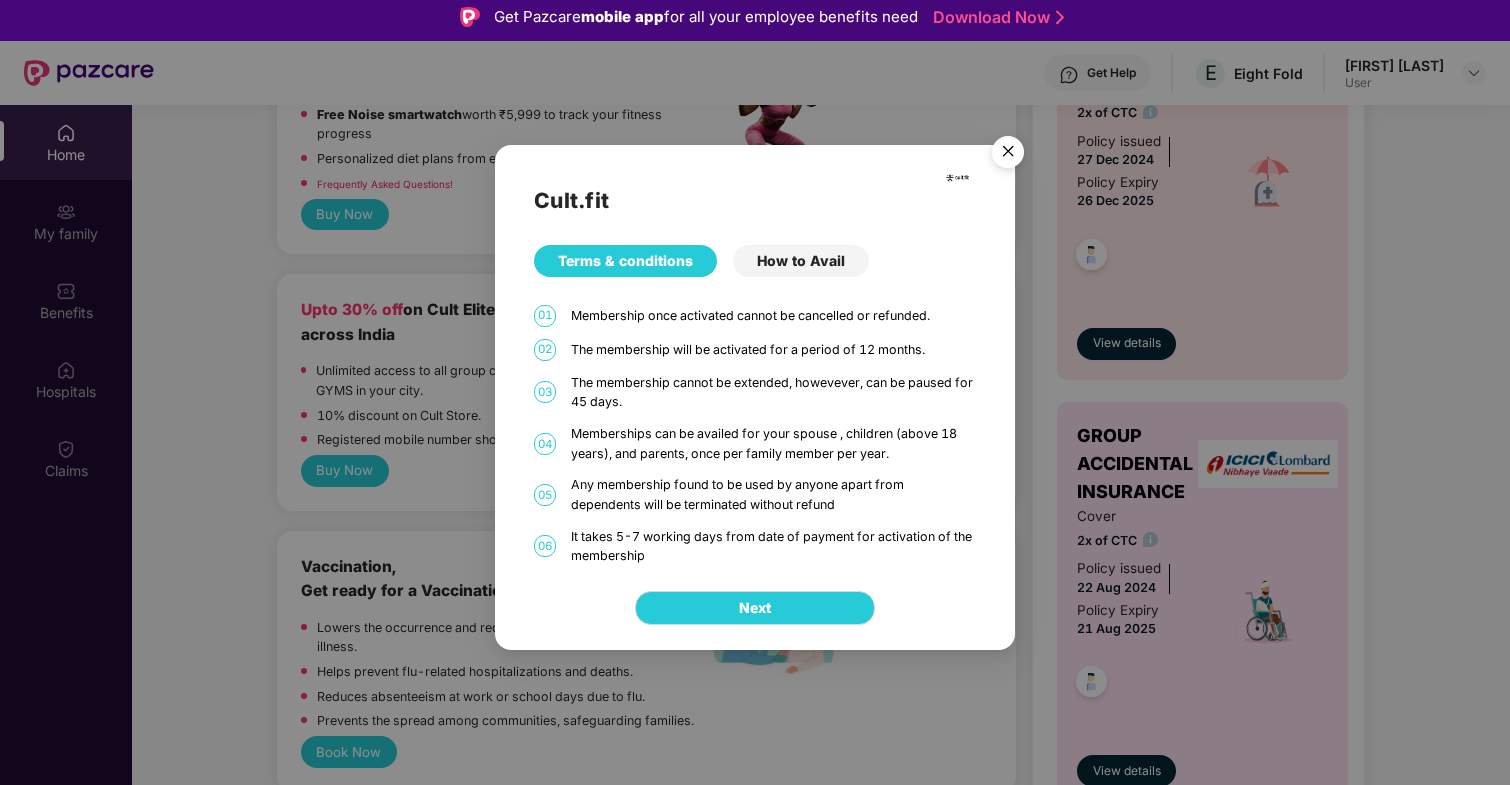 scroll, scrollTop: 0, scrollLeft: 0, axis: both 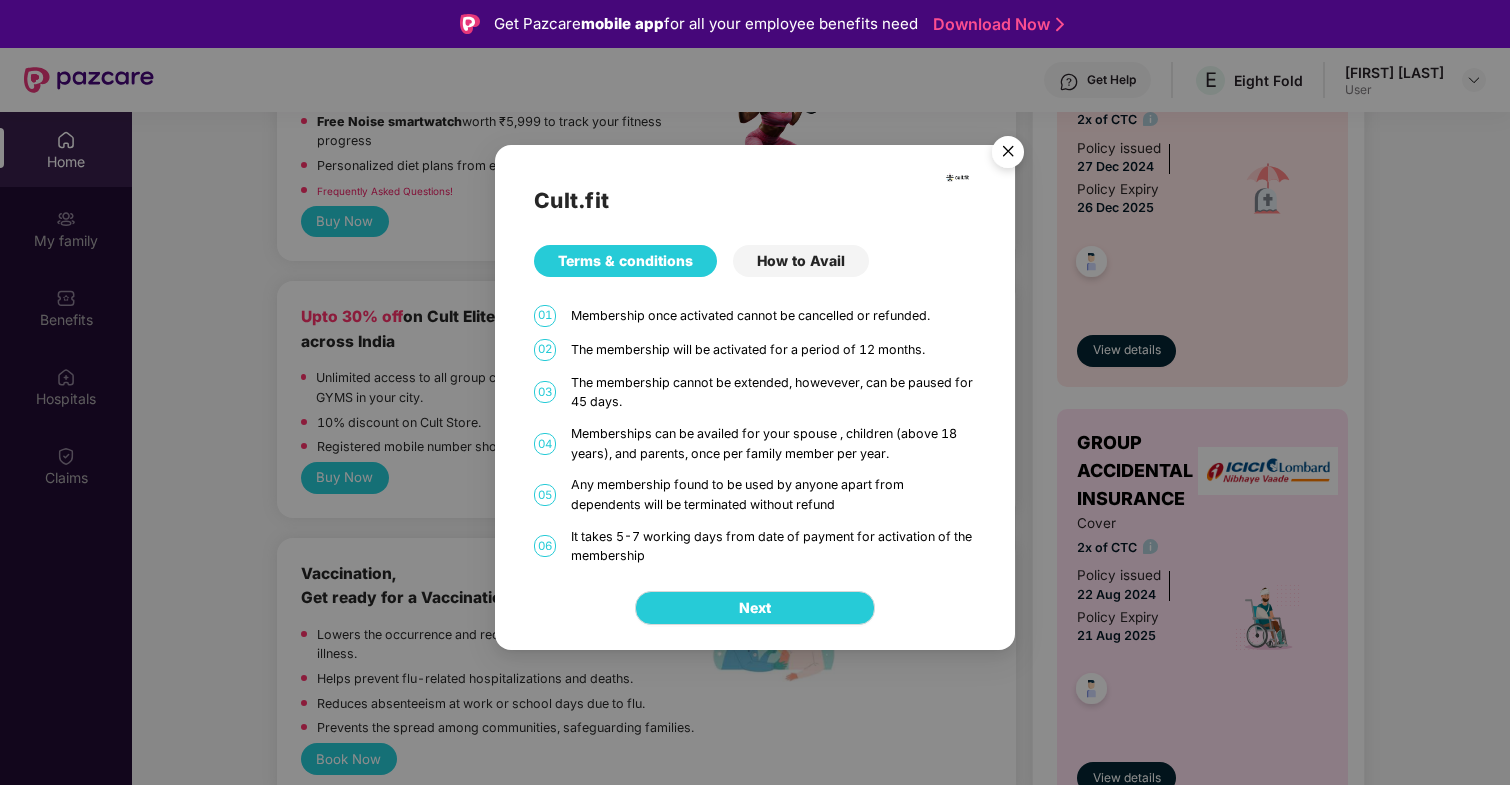 click on "How to Avail" at bounding box center [801, 261] 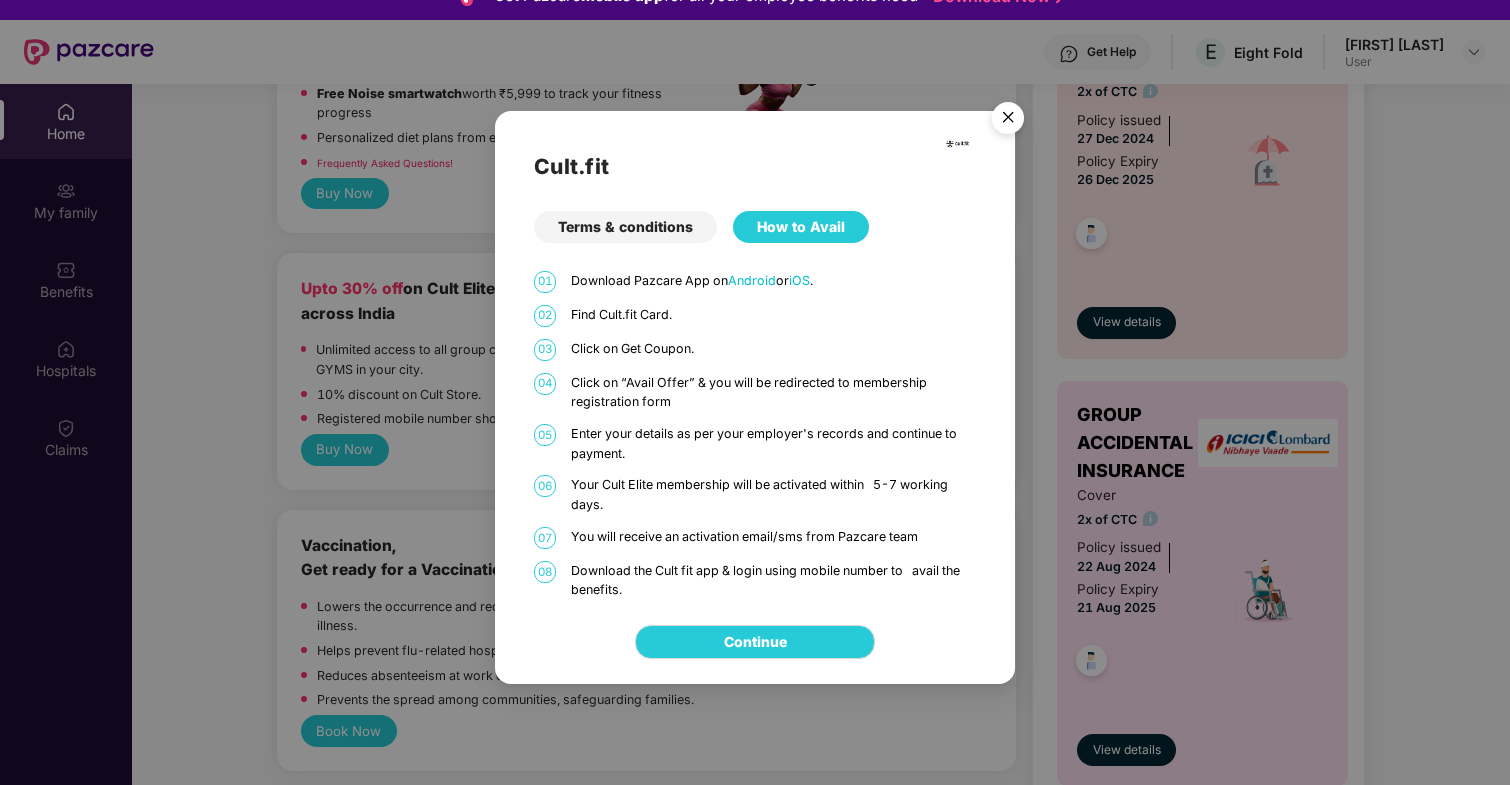 scroll, scrollTop: 0, scrollLeft: 0, axis: both 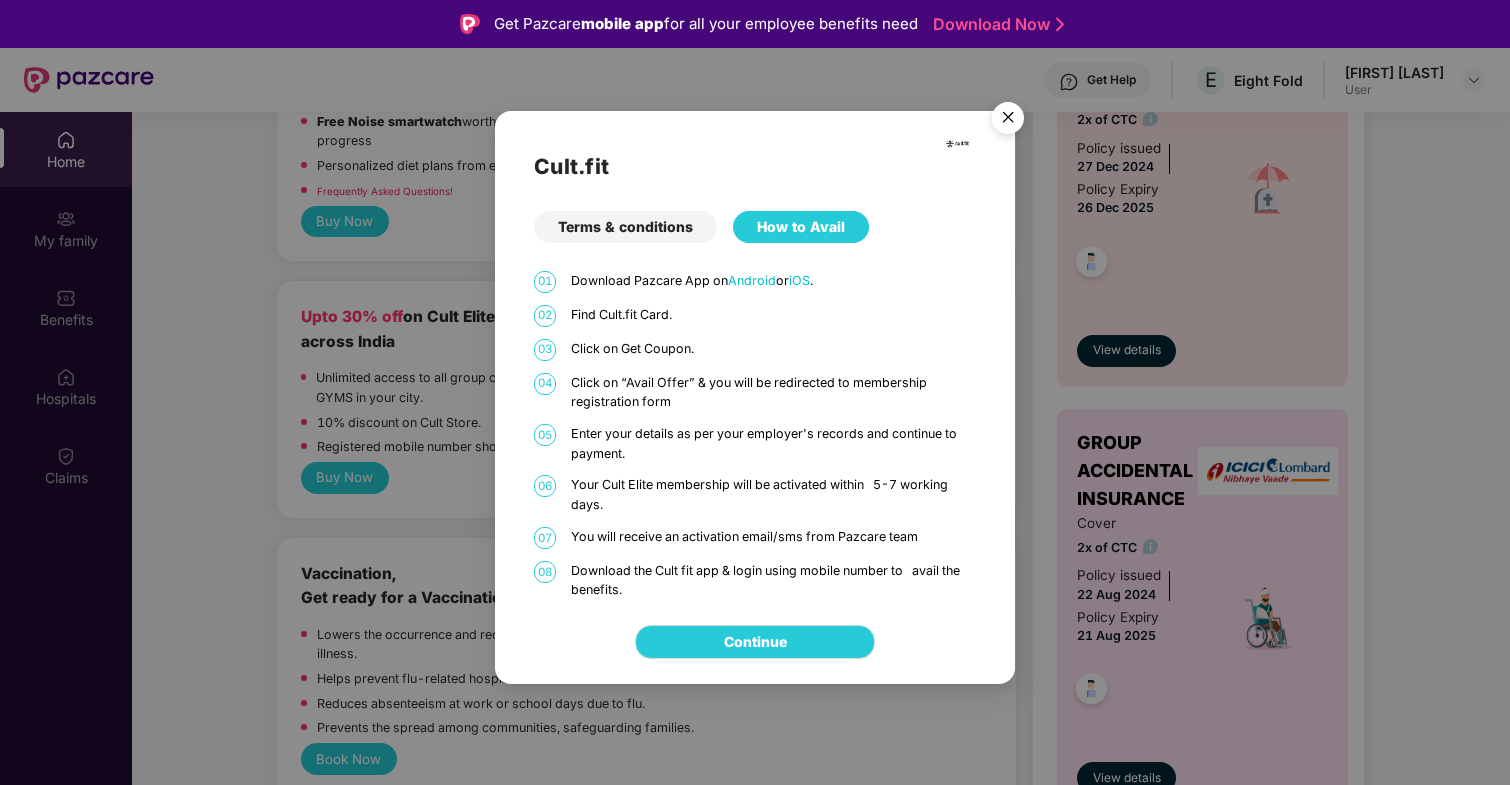 click on "Terms & conditions" at bounding box center [625, 227] 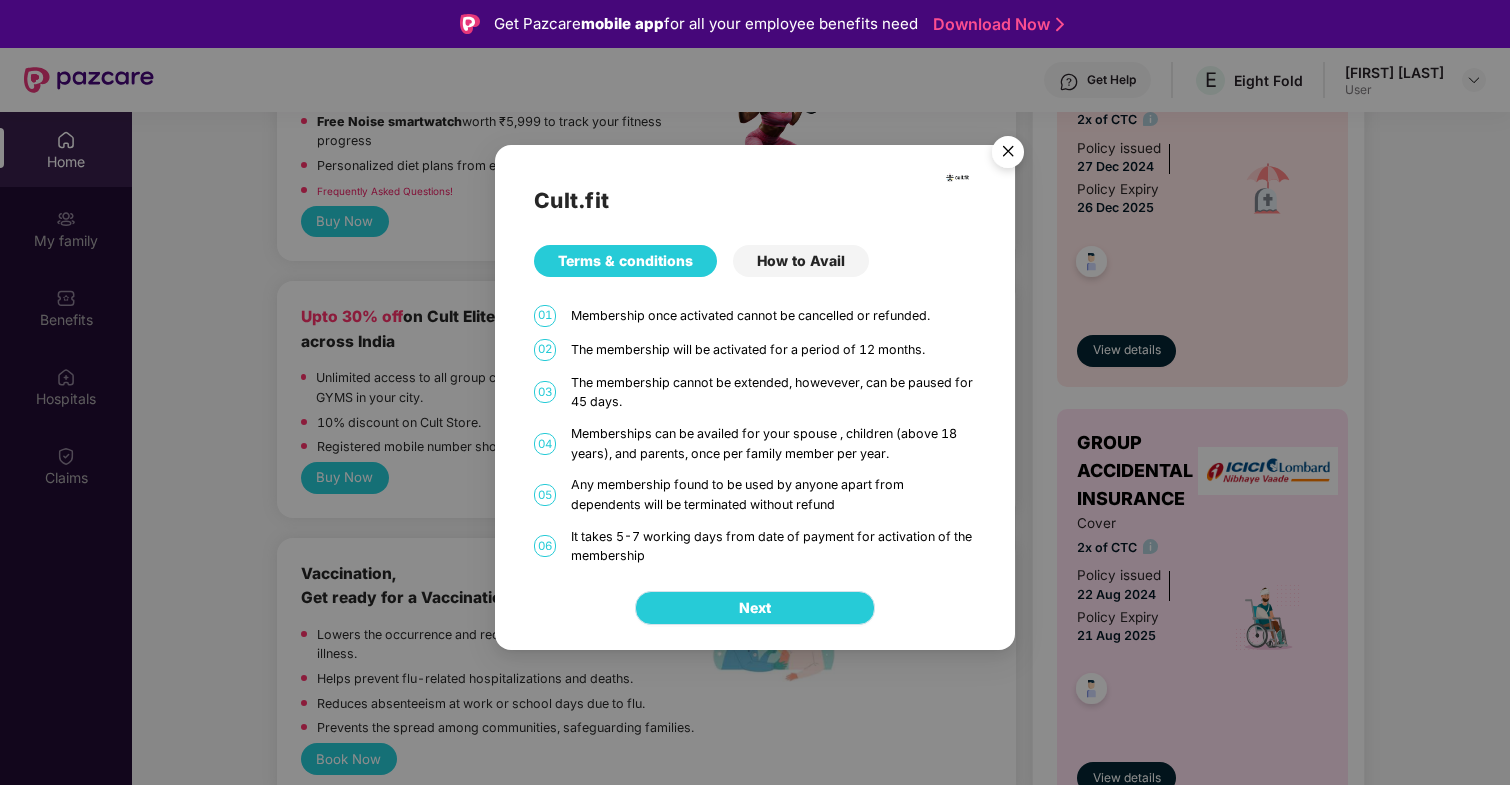 click on "Next" at bounding box center [755, 608] 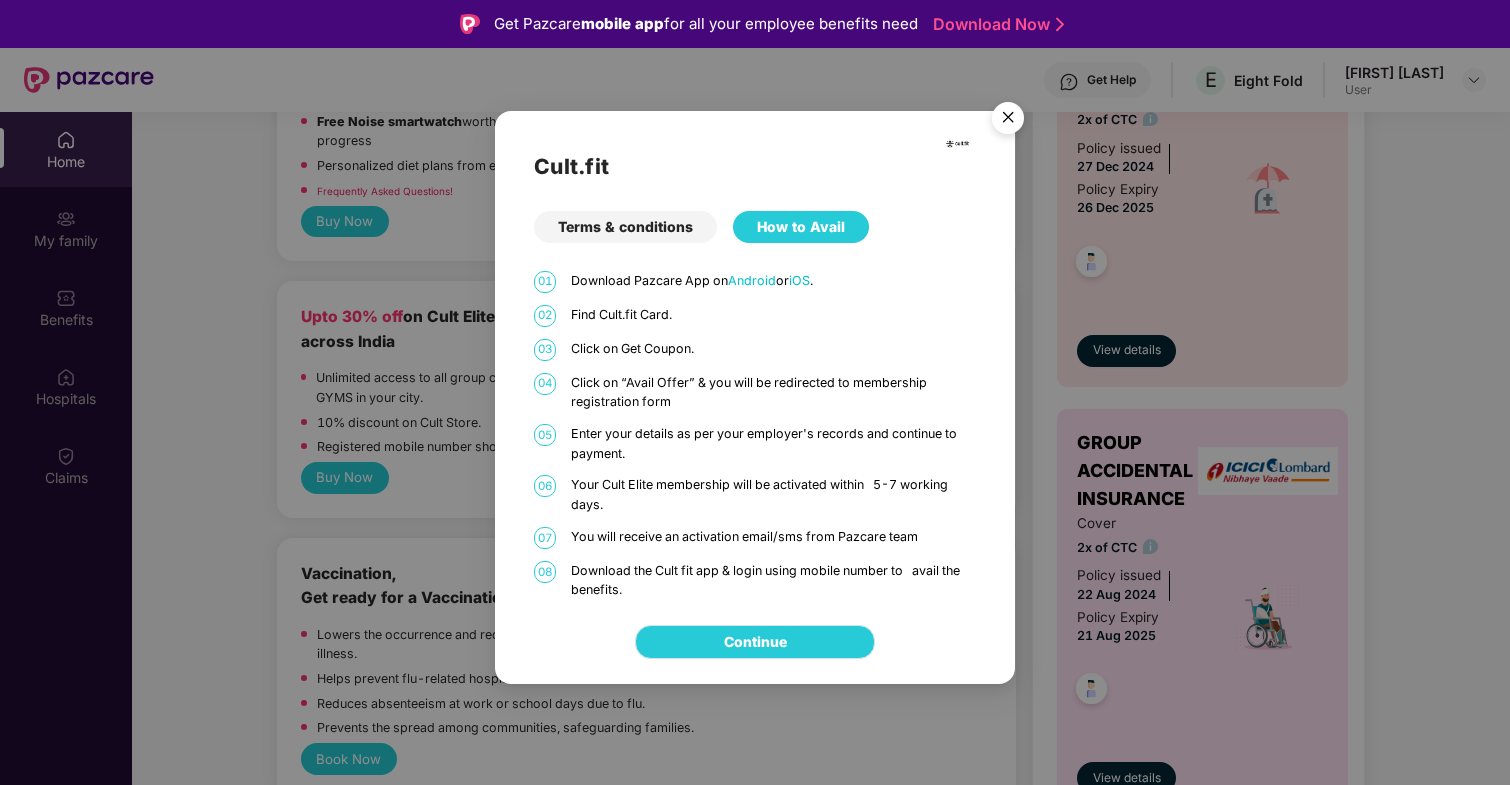 click on "Continue" at bounding box center (755, 642) 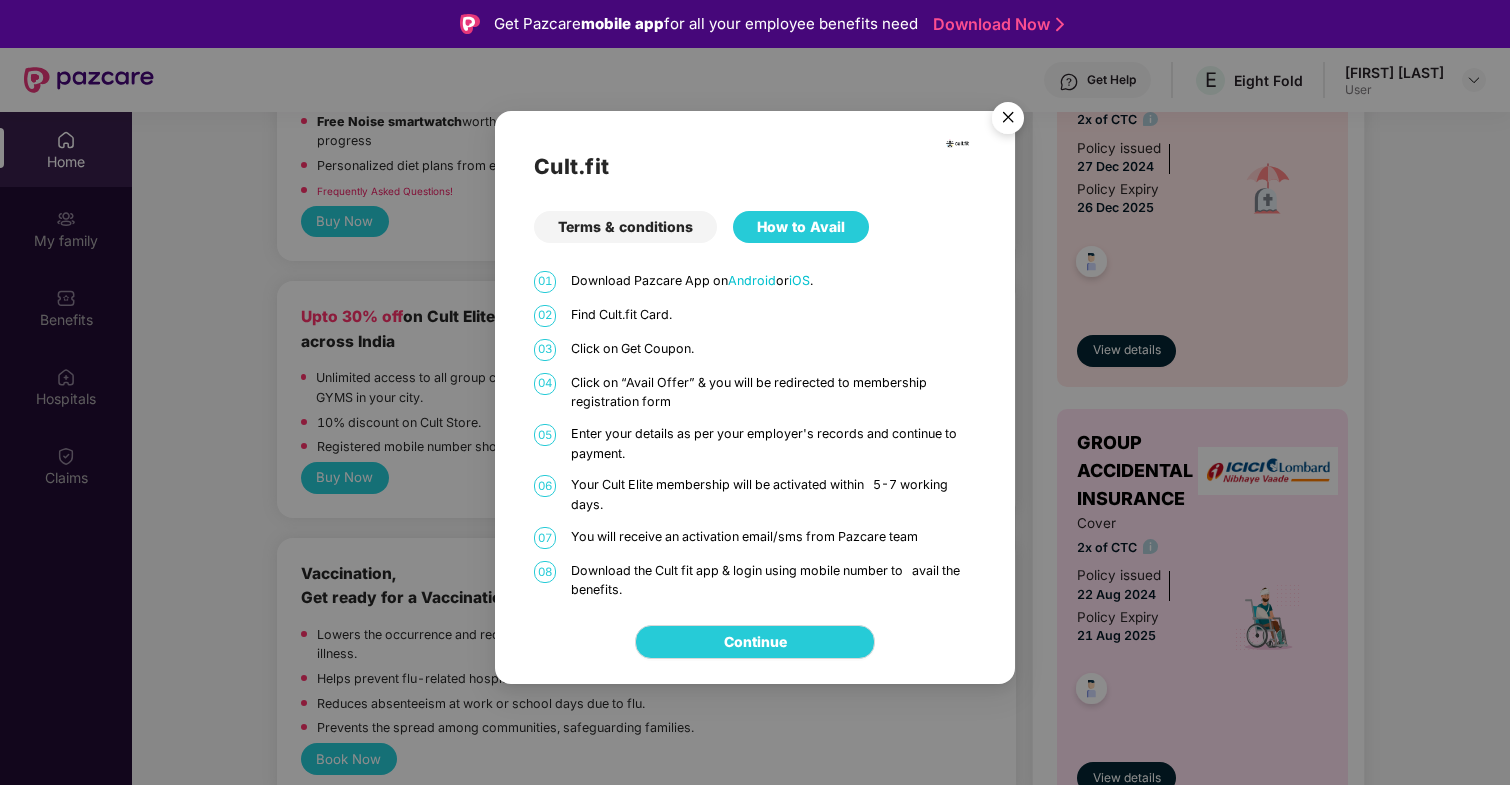 click on "Terms & conditions" at bounding box center (625, 227) 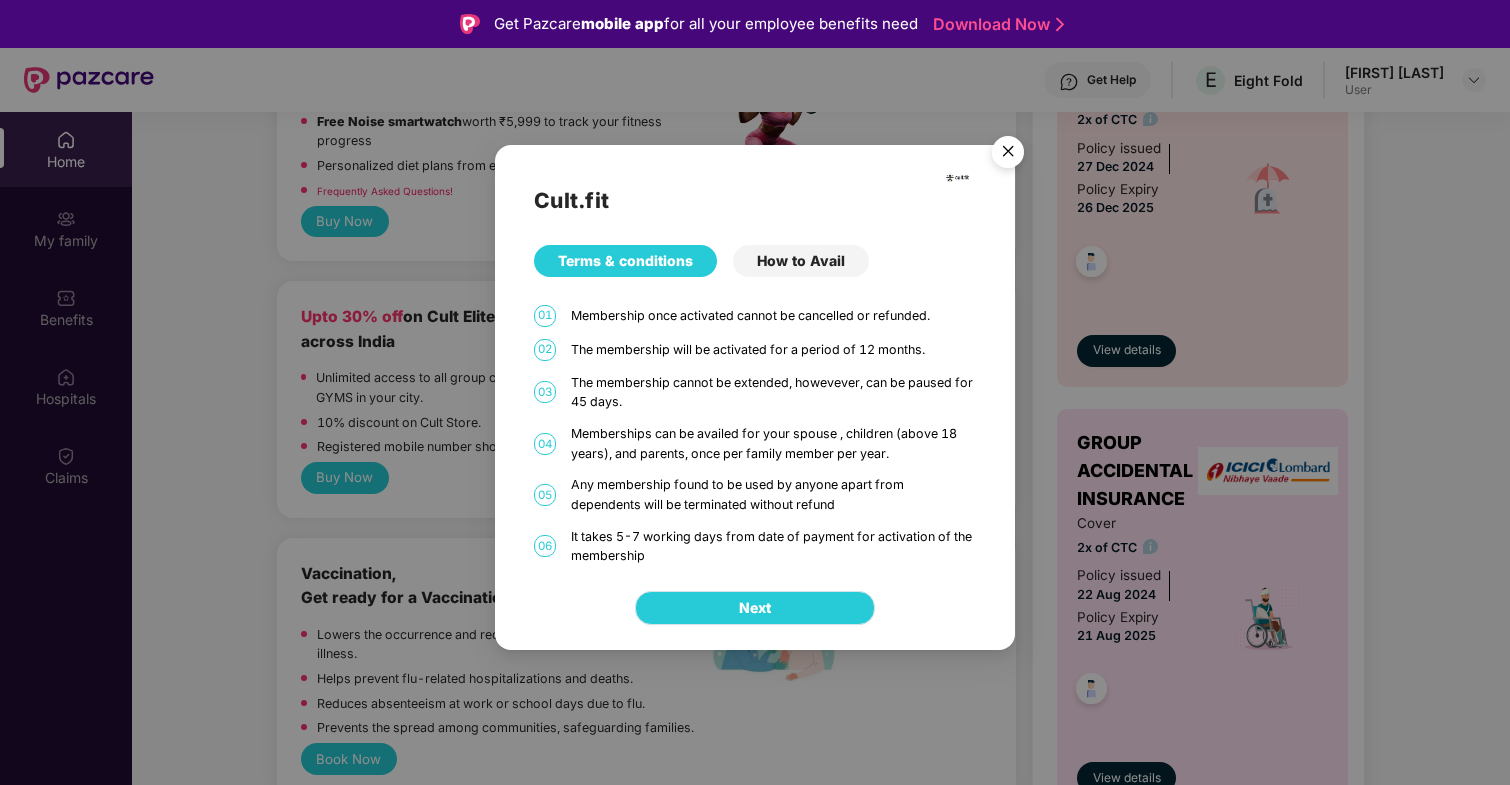 click on "Next" at bounding box center (755, 608) 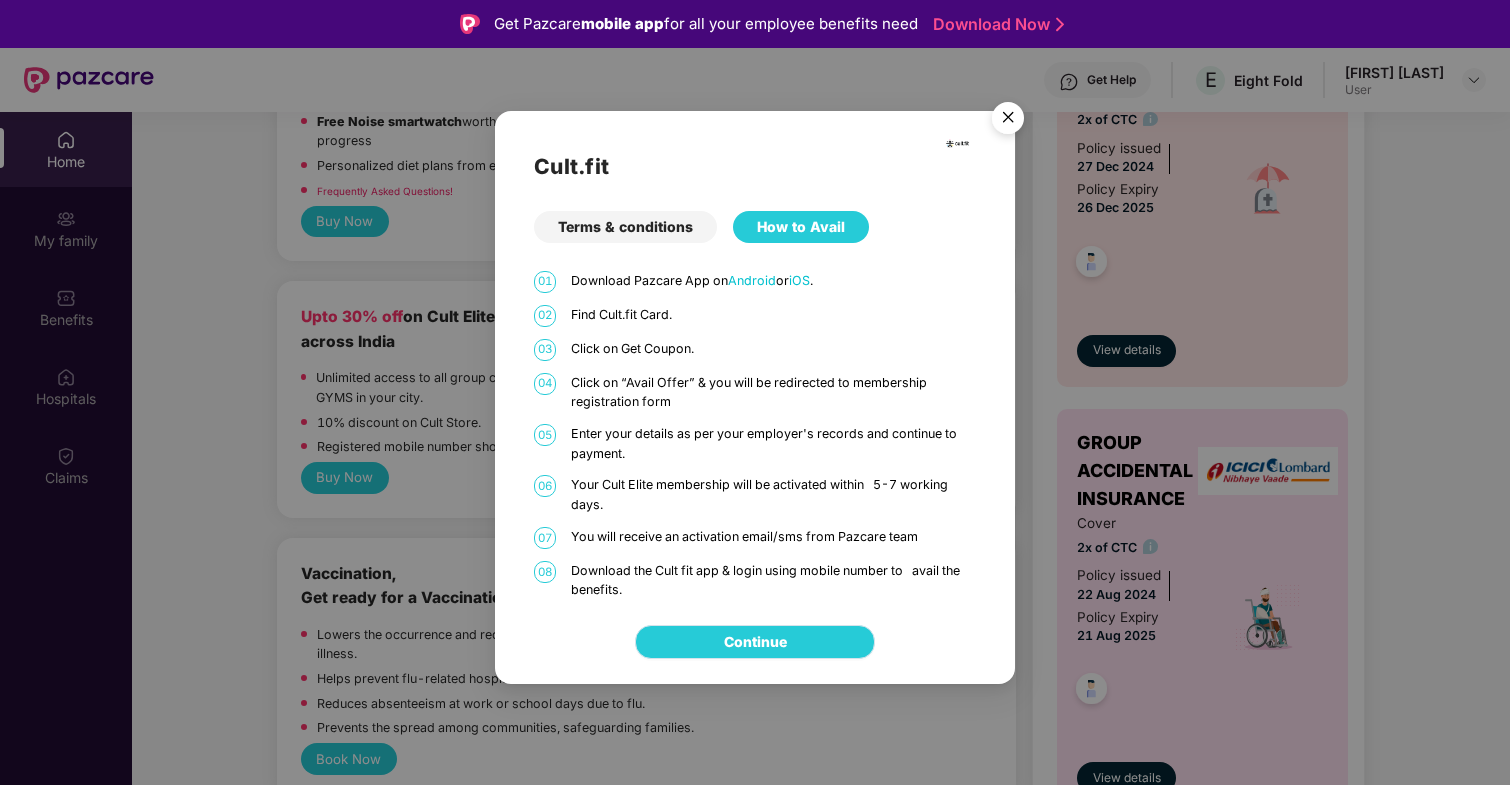 click on "Continue" at bounding box center (755, 642) 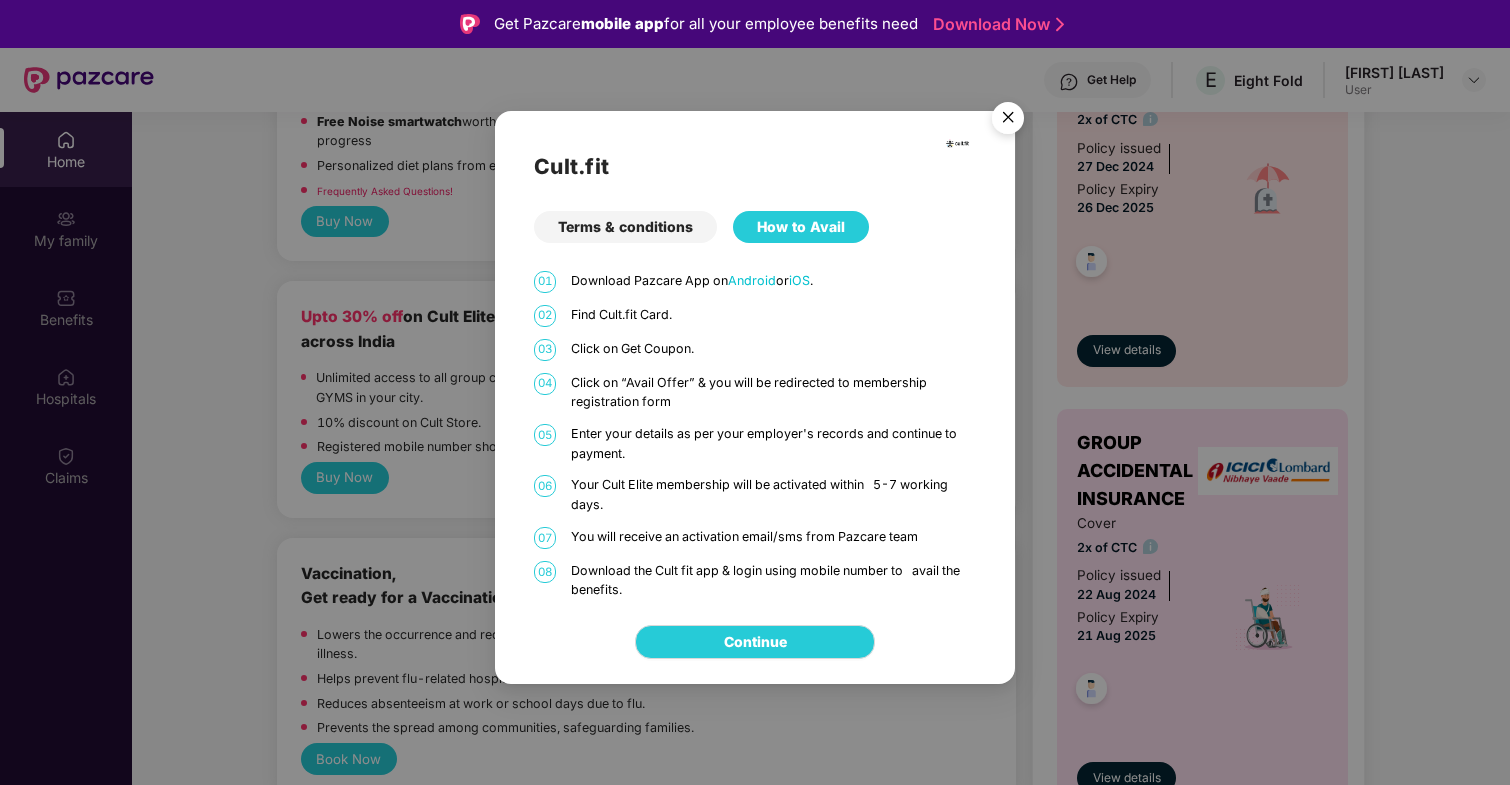click at bounding box center (1008, 121) 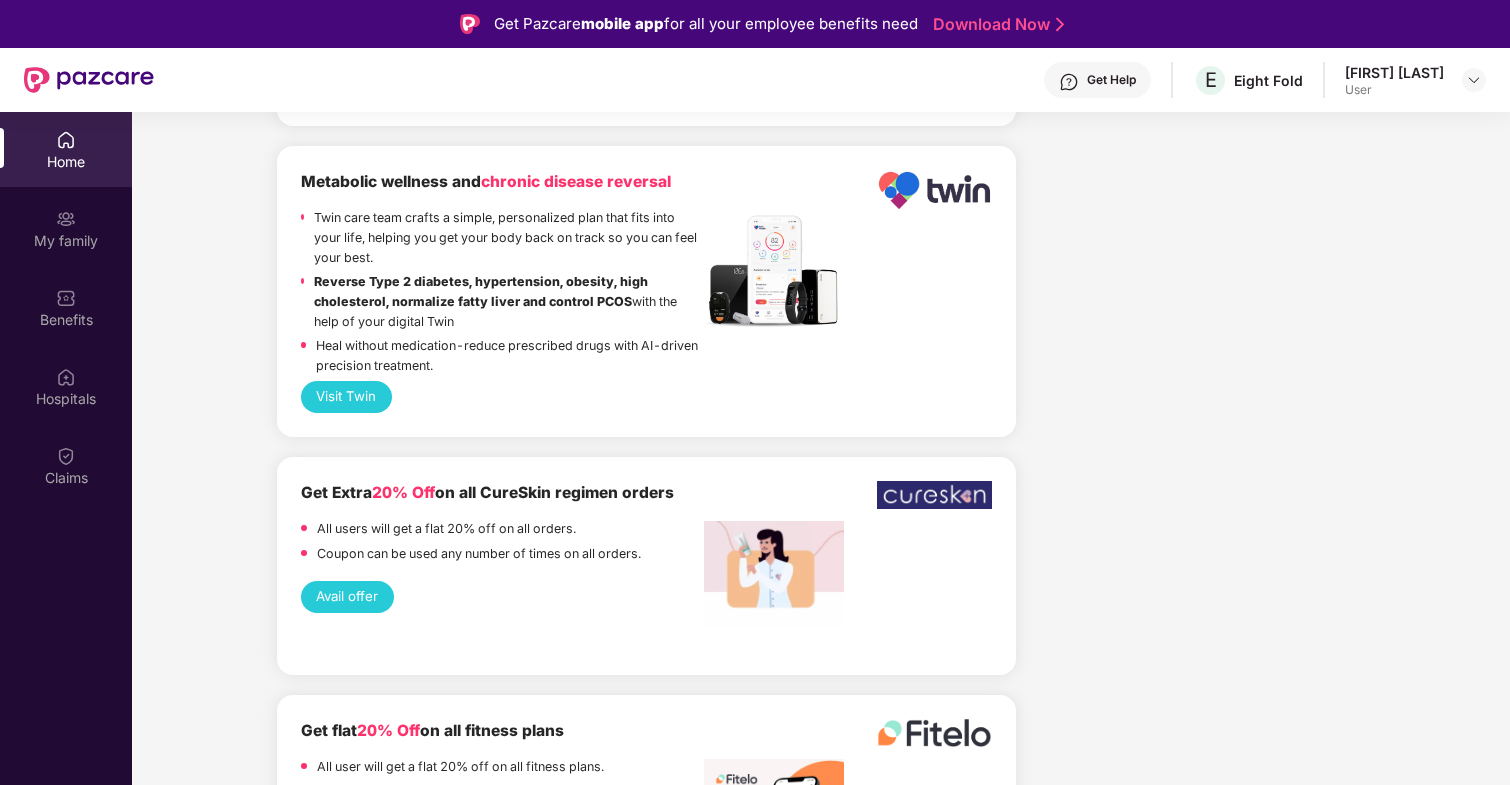 scroll, scrollTop: 4731, scrollLeft: 0, axis: vertical 